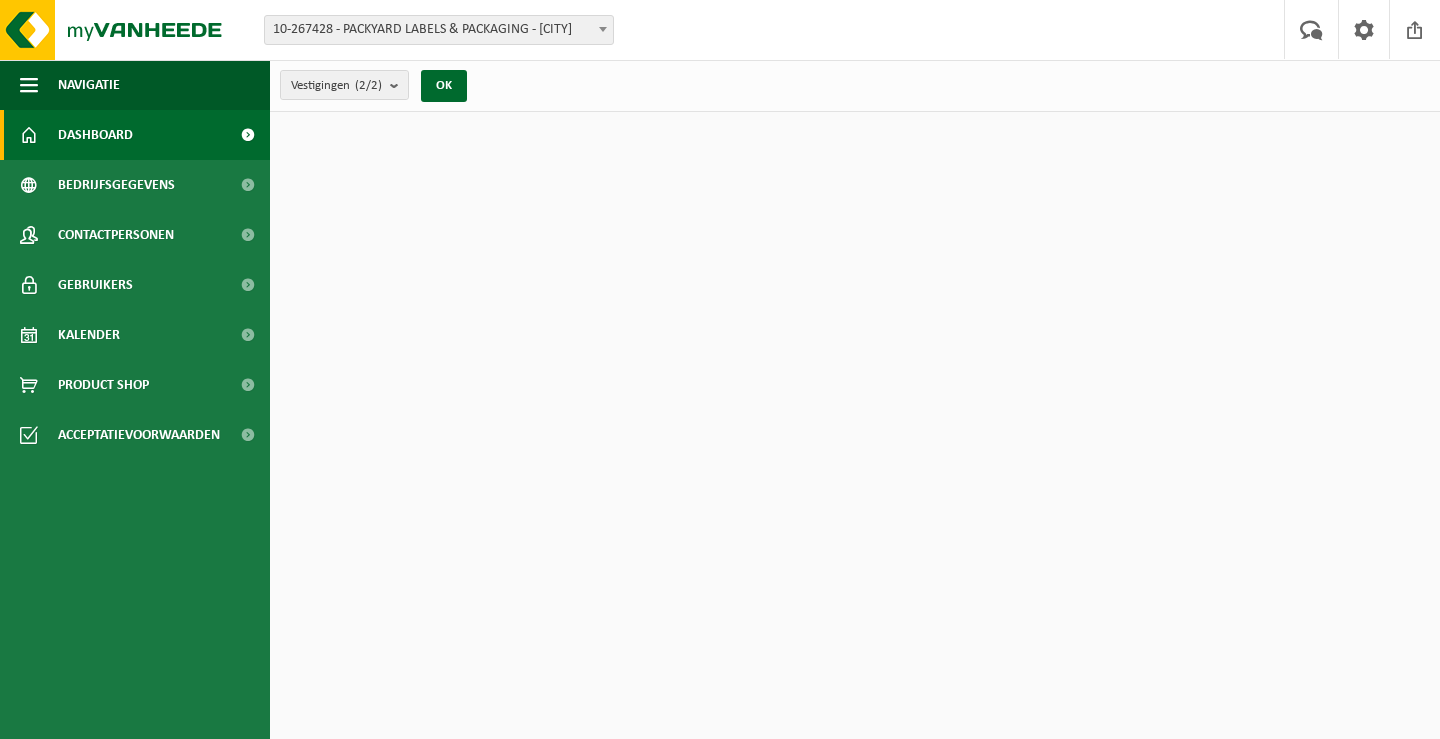 scroll, scrollTop: 0, scrollLeft: 0, axis: both 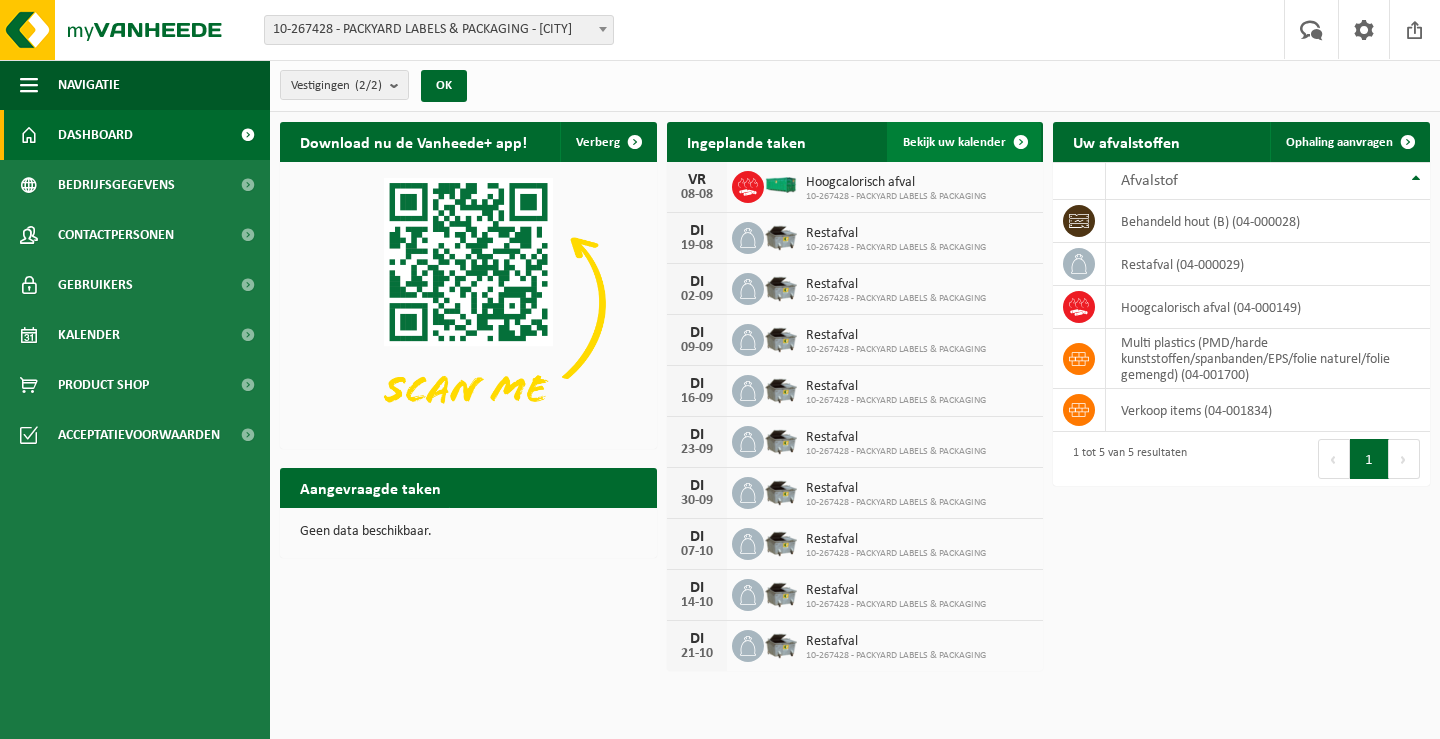 click on "Bekijk uw kalender" at bounding box center [954, 142] 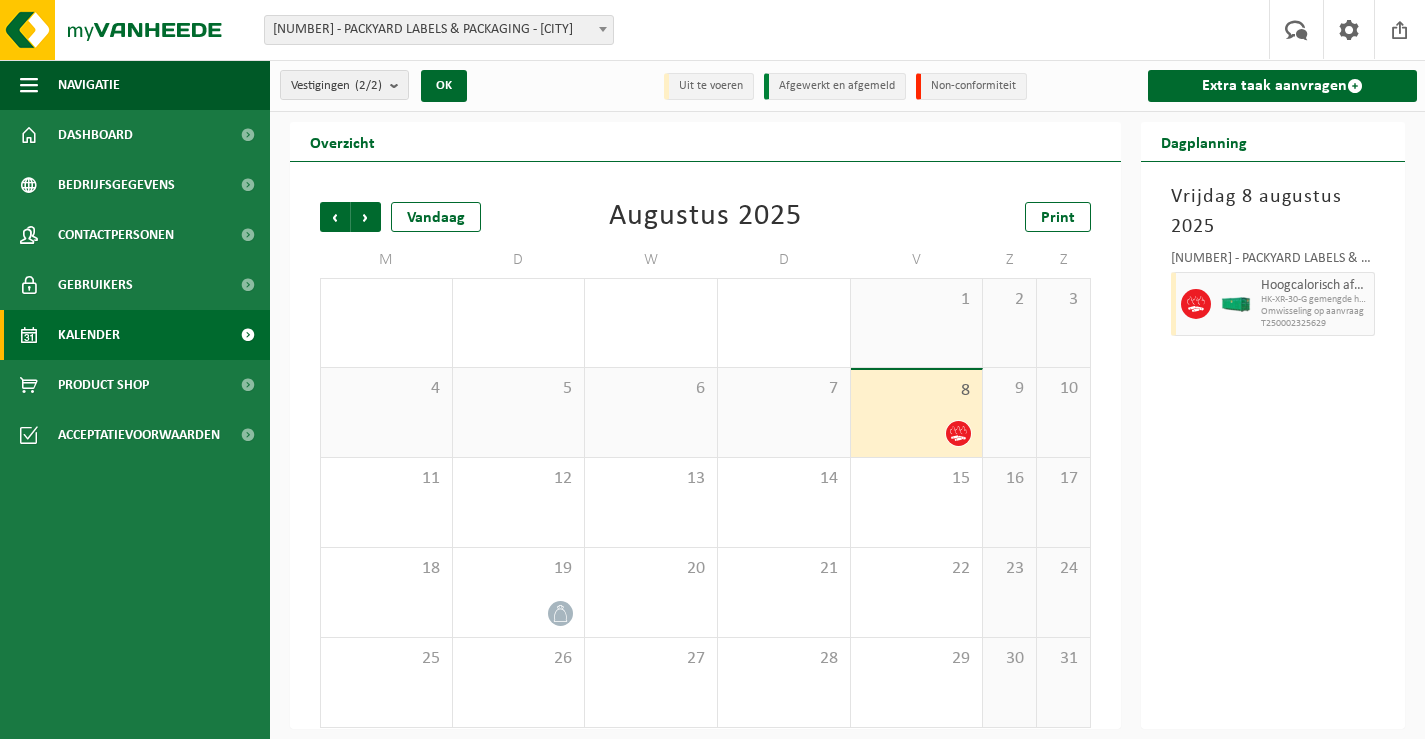 scroll, scrollTop: 0, scrollLeft: 0, axis: both 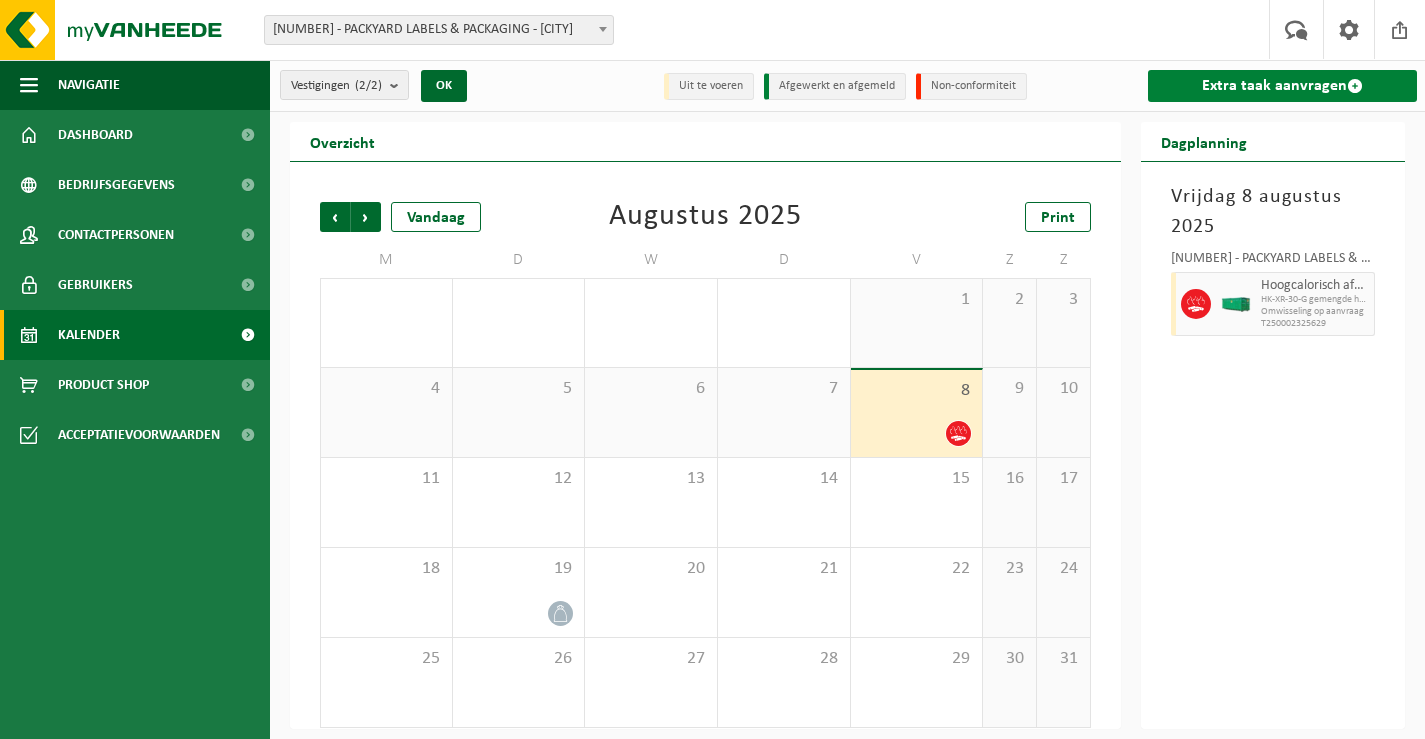click on "Extra taak aanvragen" at bounding box center [1282, 86] 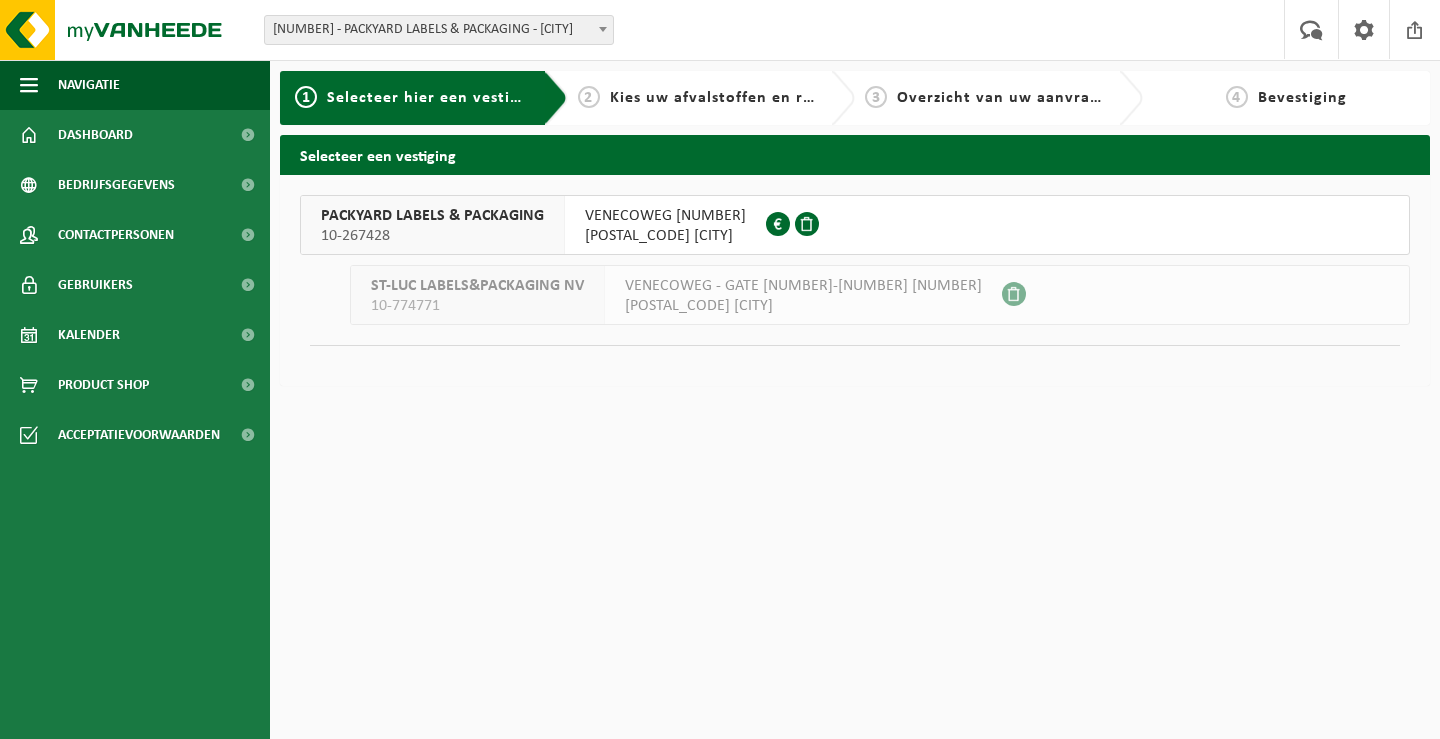 scroll, scrollTop: 0, scrollLeft: 0, axis: both 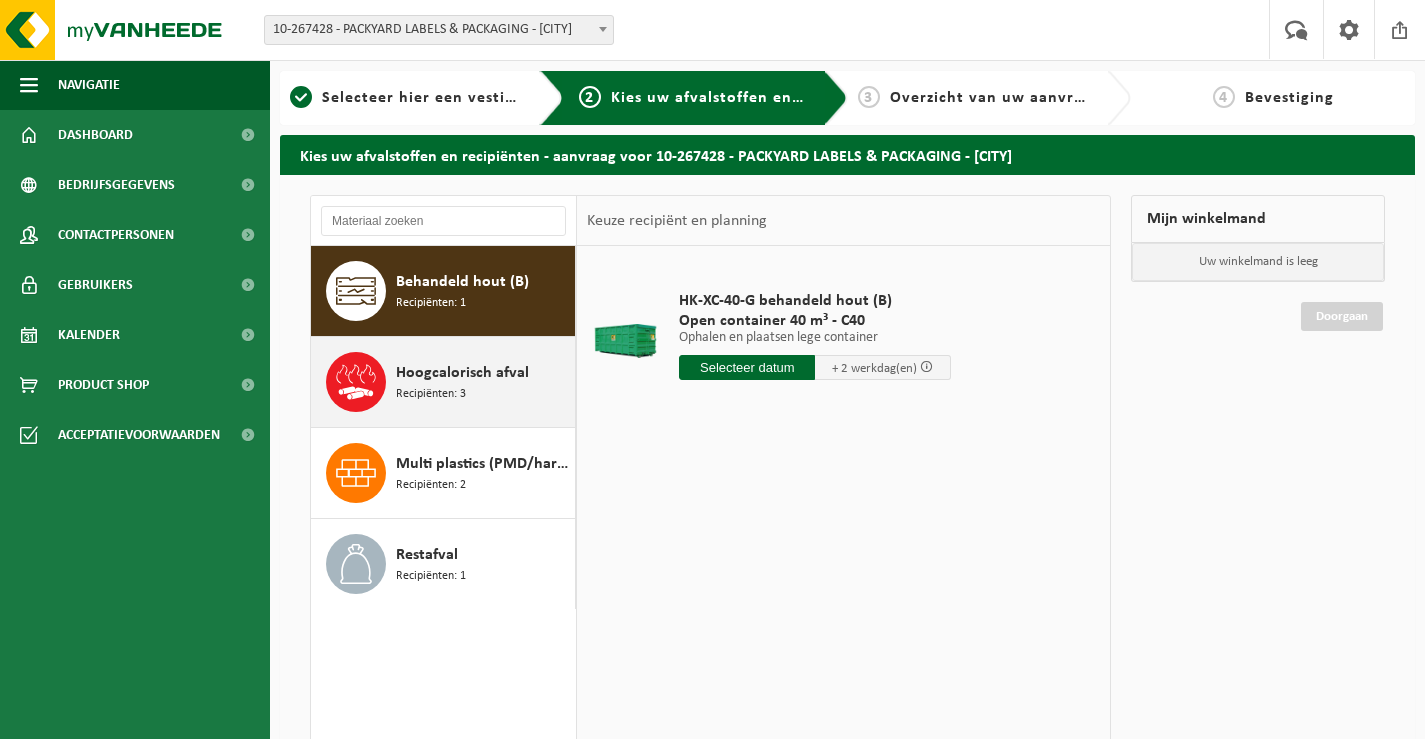 click on "Hoogcalorisch afval" at bounding box center (462, 373) 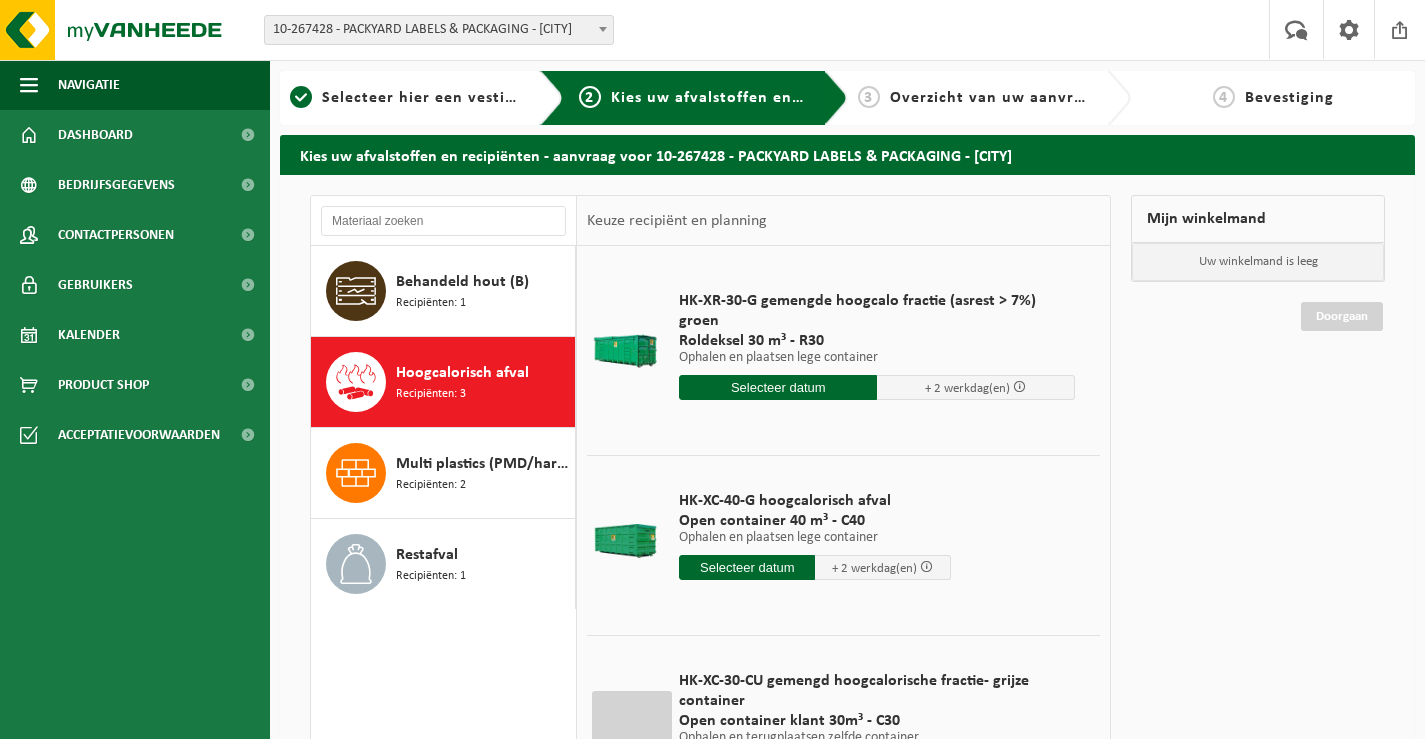 click at bounding box center (747, 567) 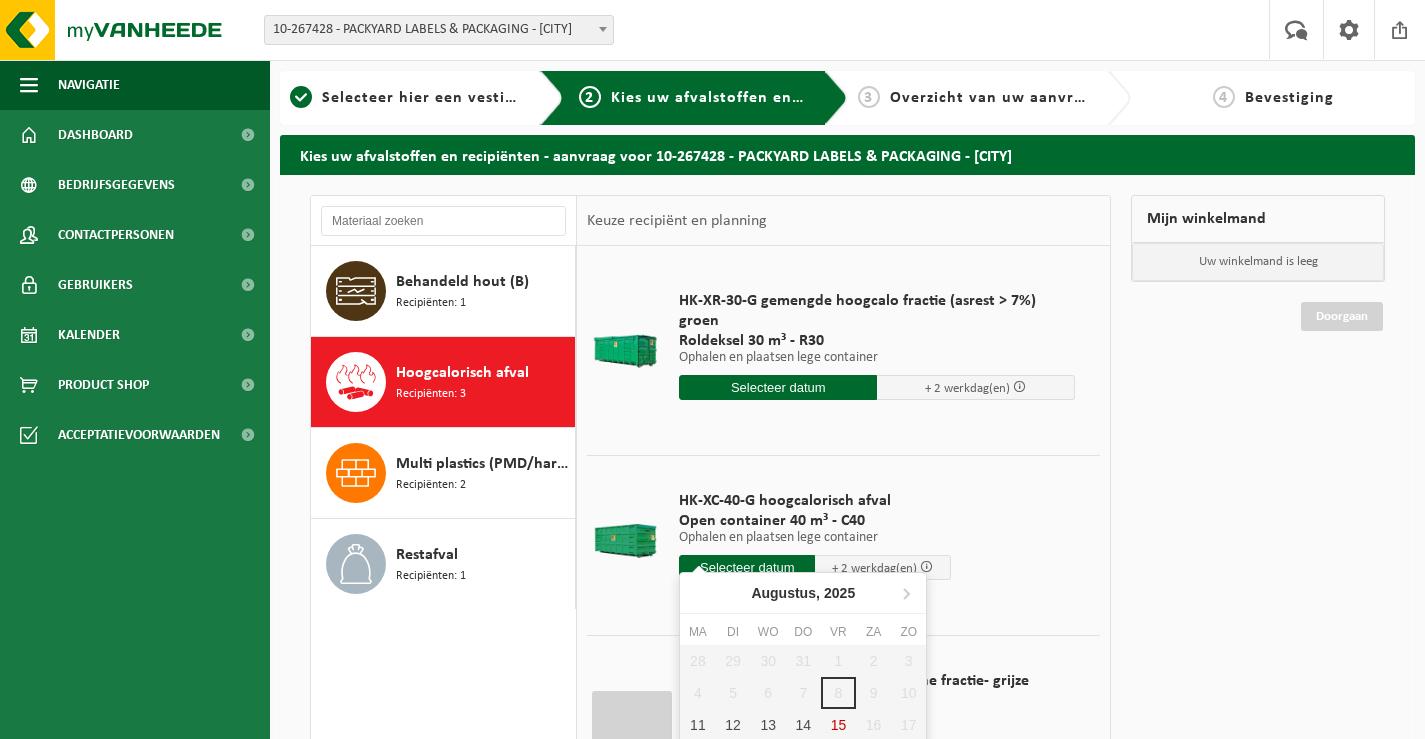 scroll, scrollTop: 133, scrollLeft: 0, axis: vertical 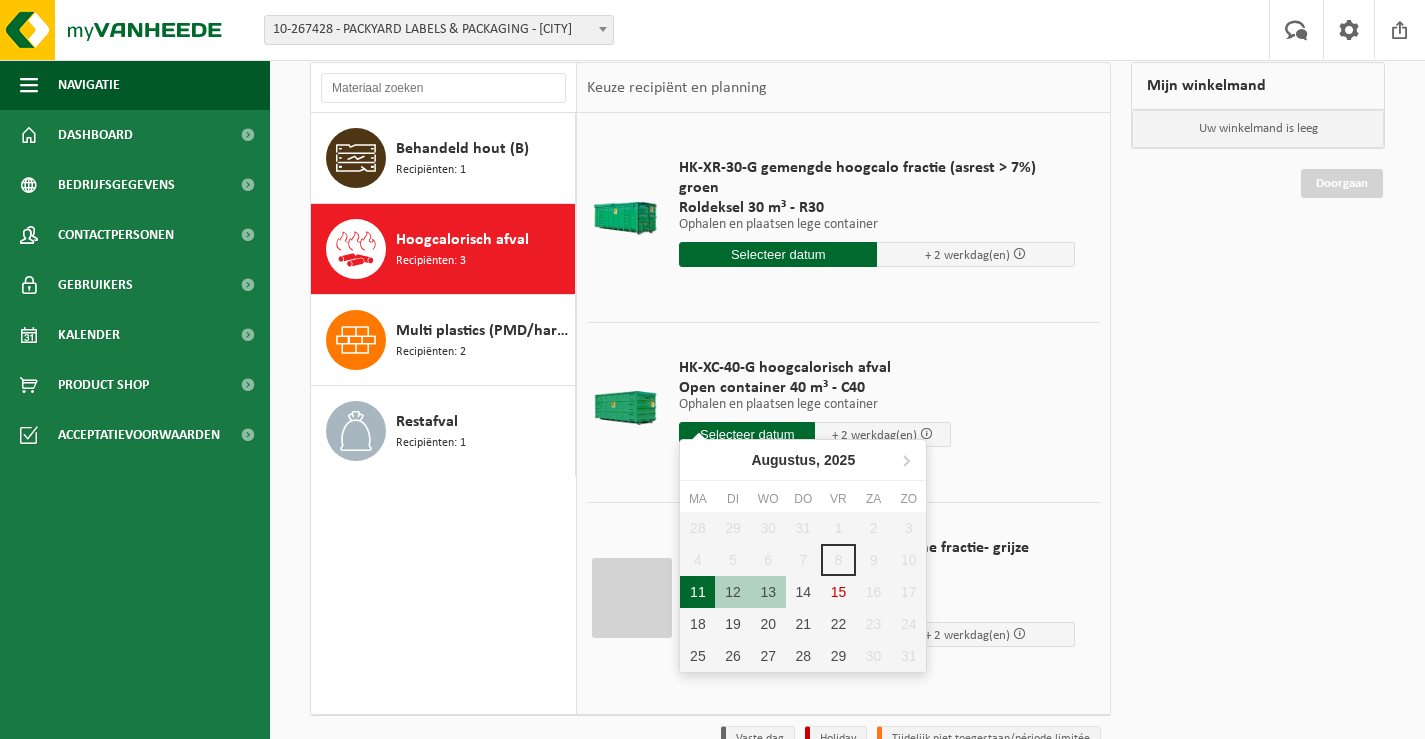 click on "11" at bounding box center [697, 592] 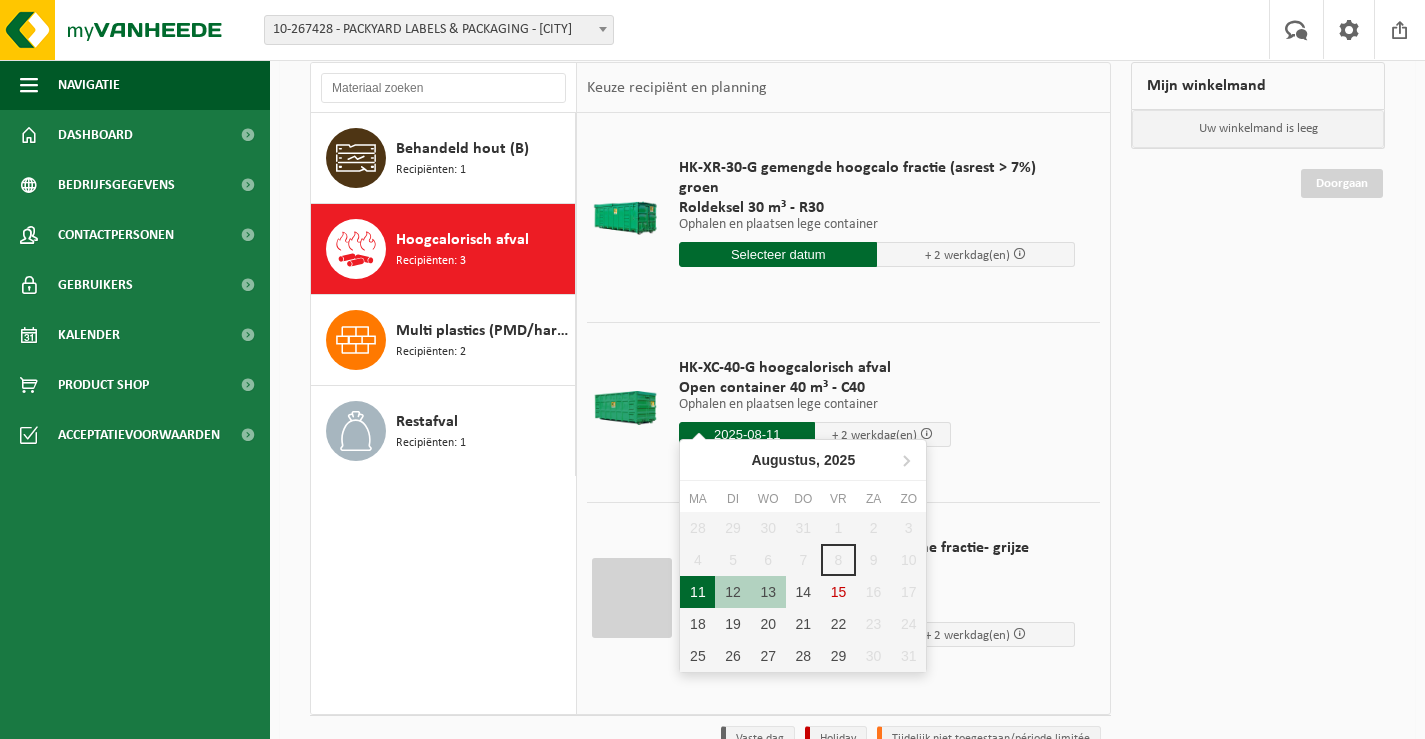 type on "Van 2025-08-11" 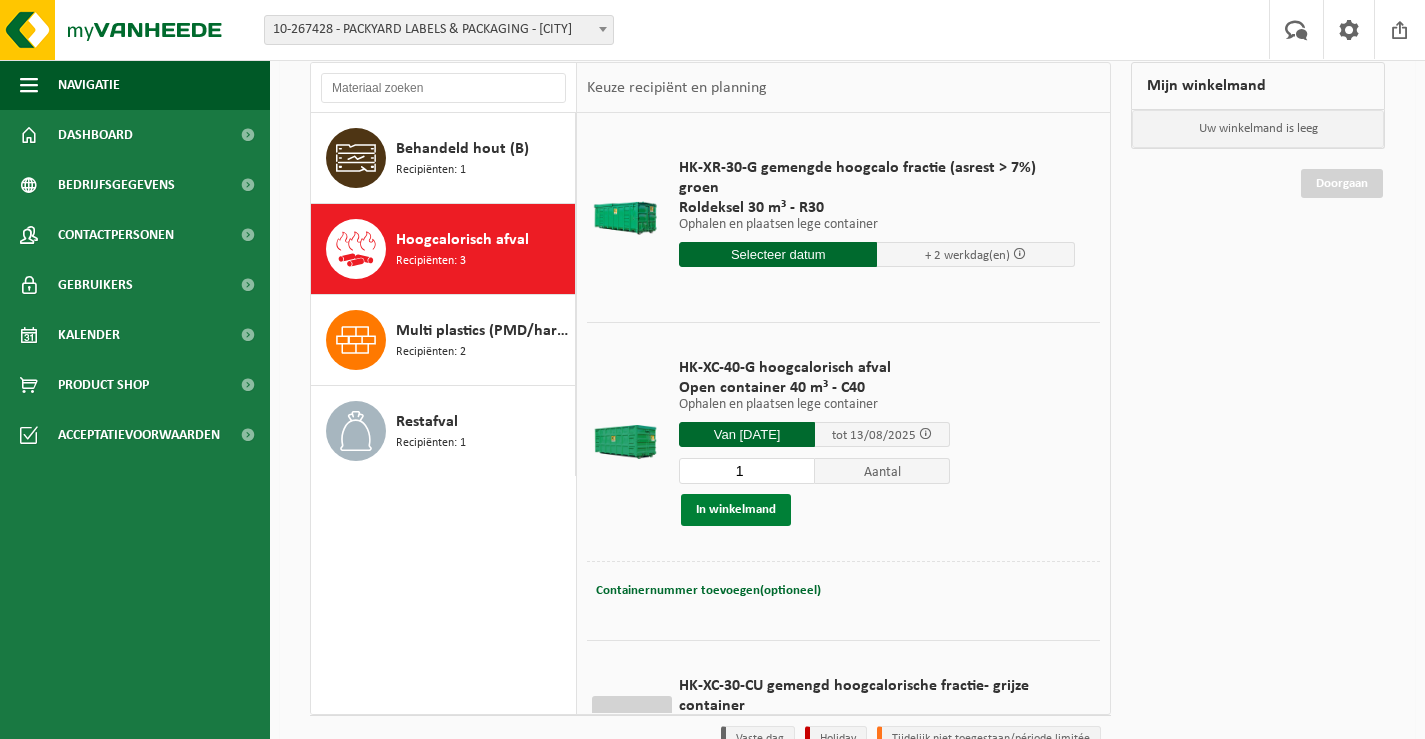 click on "In winkelmand" at bounding box center [736, 510] 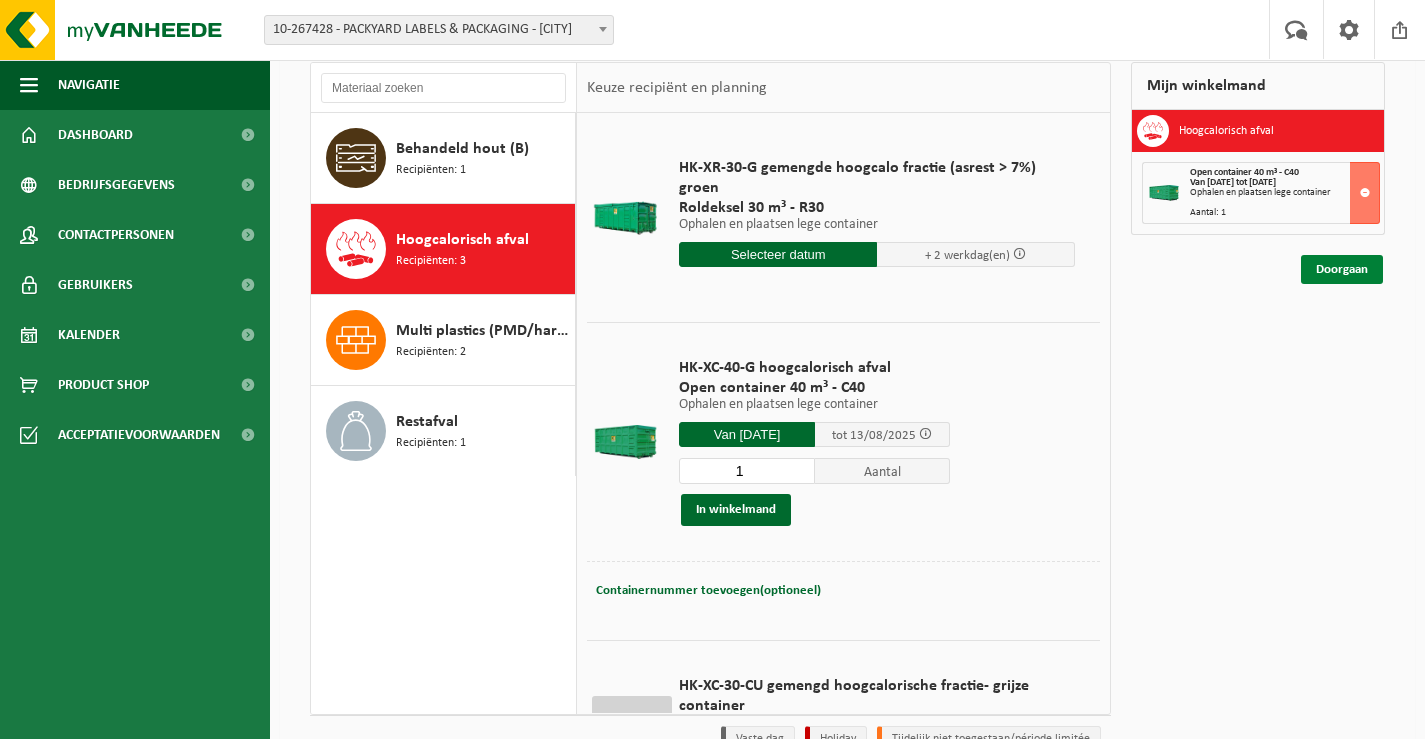click on "Doorgaan" at bounding box center [1342, 269] 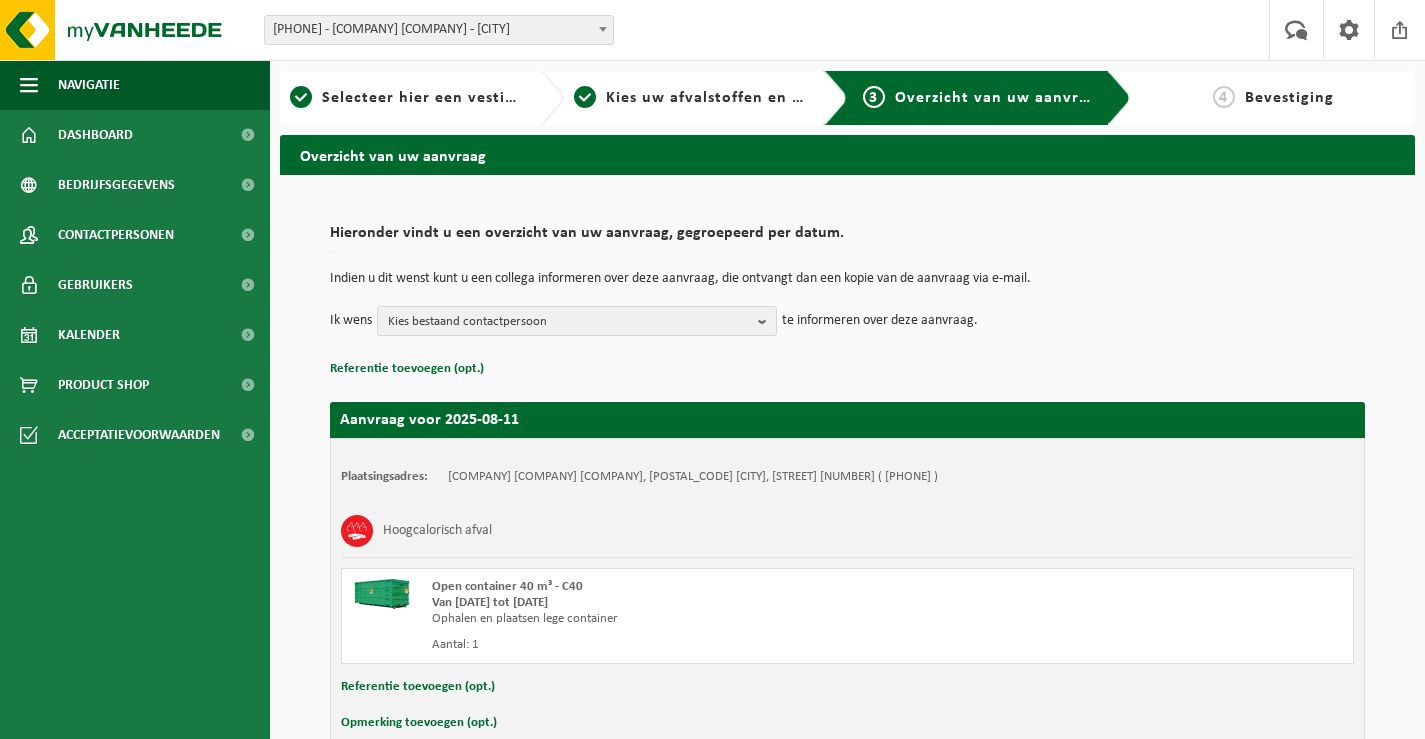 scroll, scrollTop: 0, scrollLeft: 0, axis: both 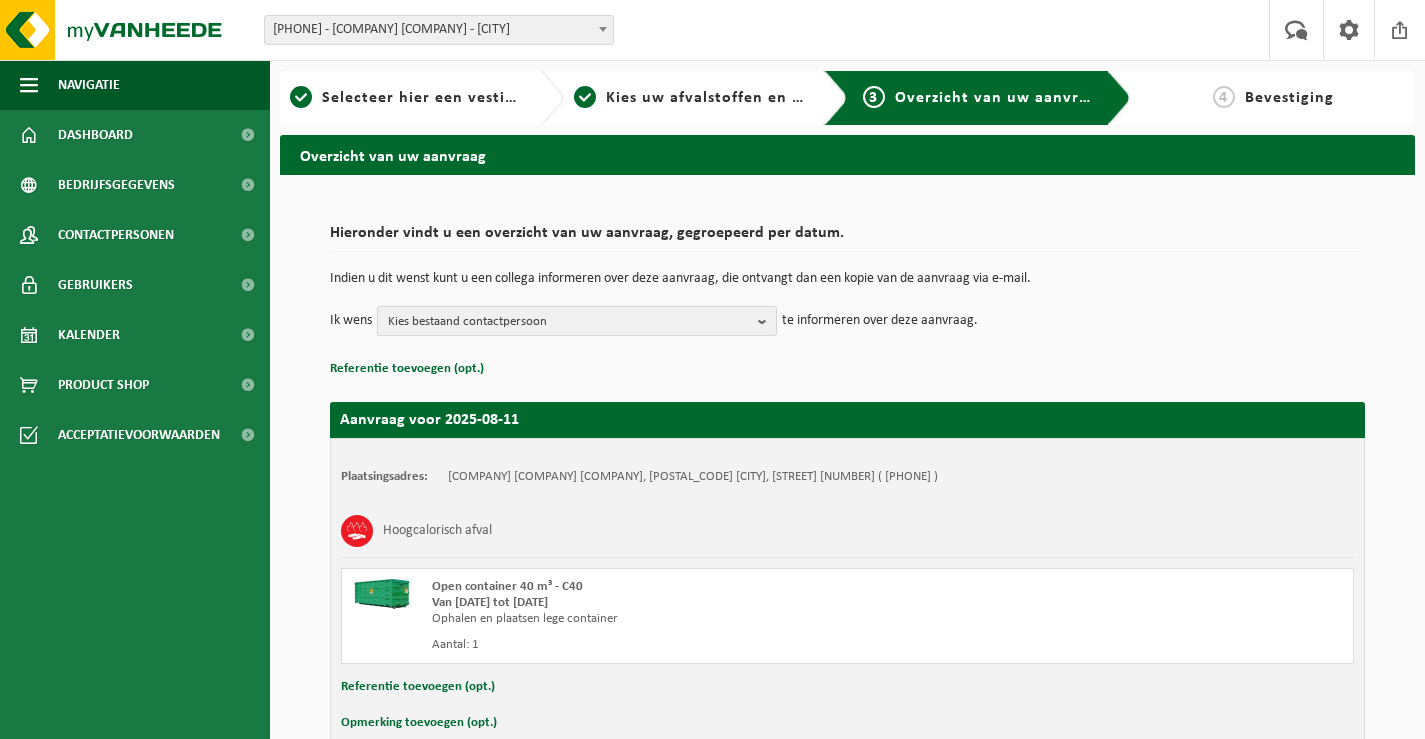 click on "Kies bestaand contactpersoon" at bounding box center [569, 322] 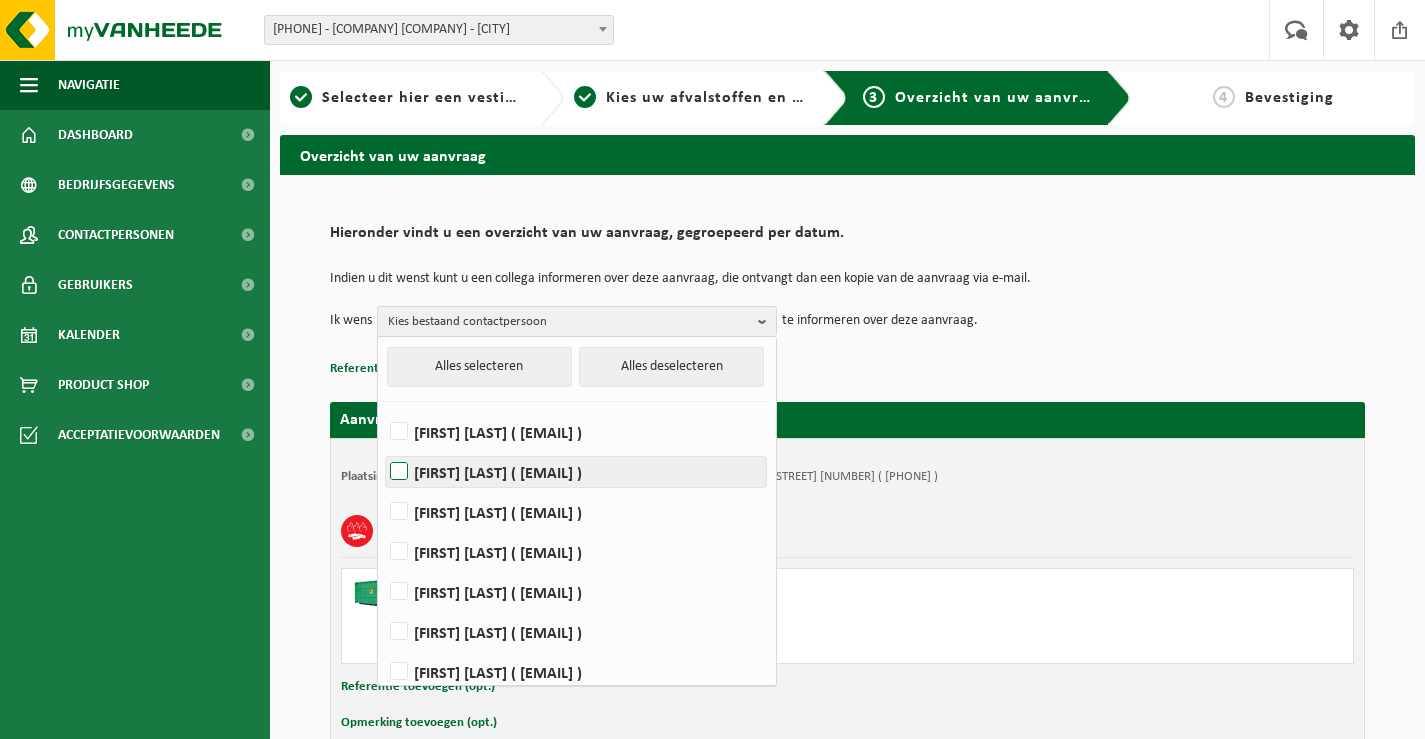 click on "[FIRST] [LAST] ( [EMAIL] )" at bounding box center [576, 472] 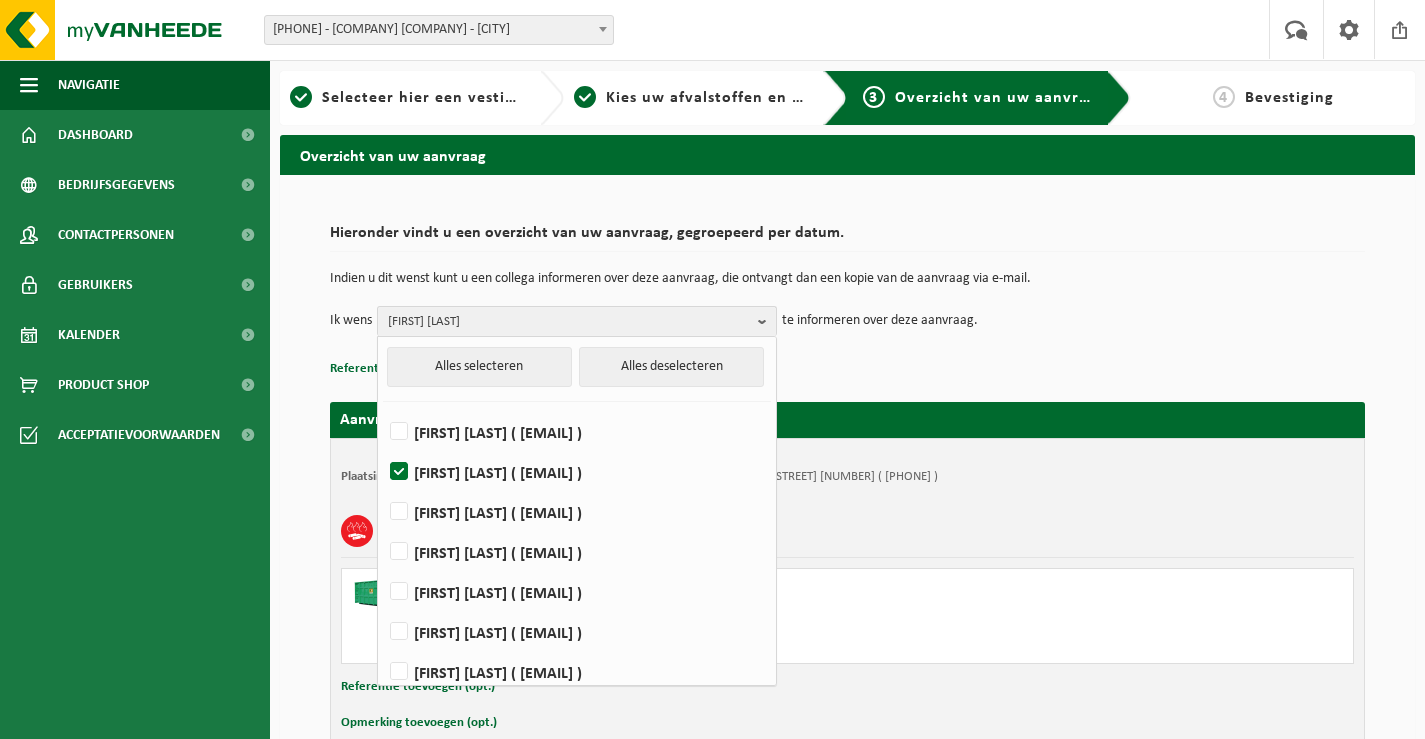 click on "Referentie toevoegen (opt.)" at bounding box center (847, 369) 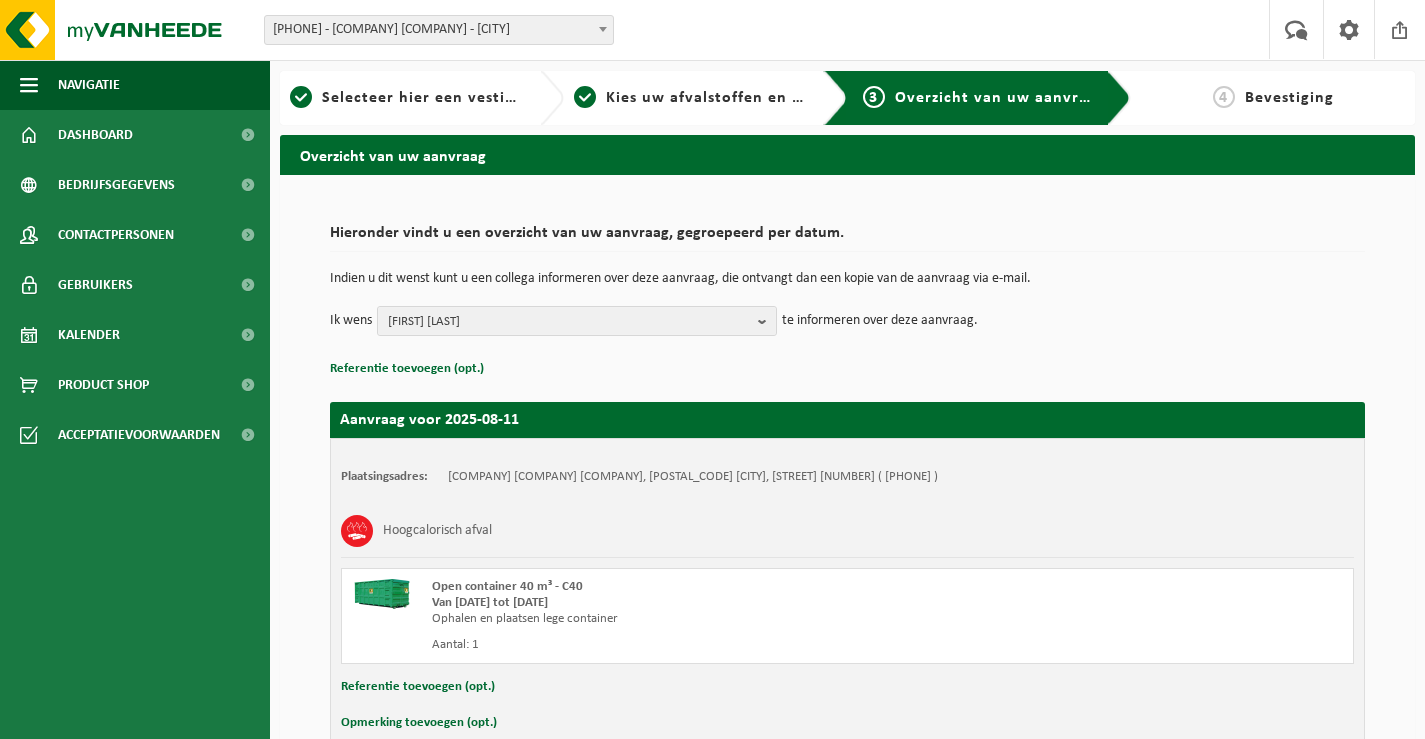 scroll, scrollTop: 109, scrollLeft: 0, axis: vertical 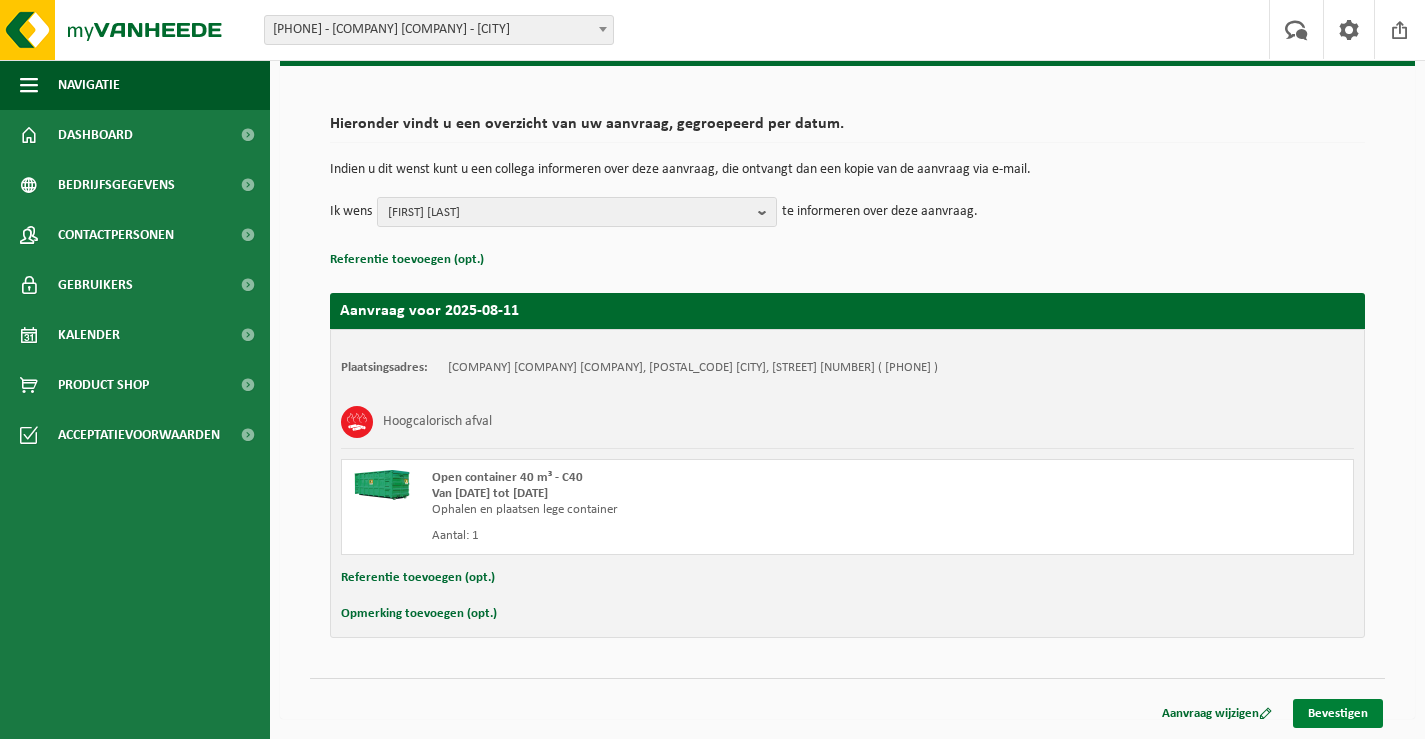 click on "Bevestigen" at bounding box center [1338, 713] 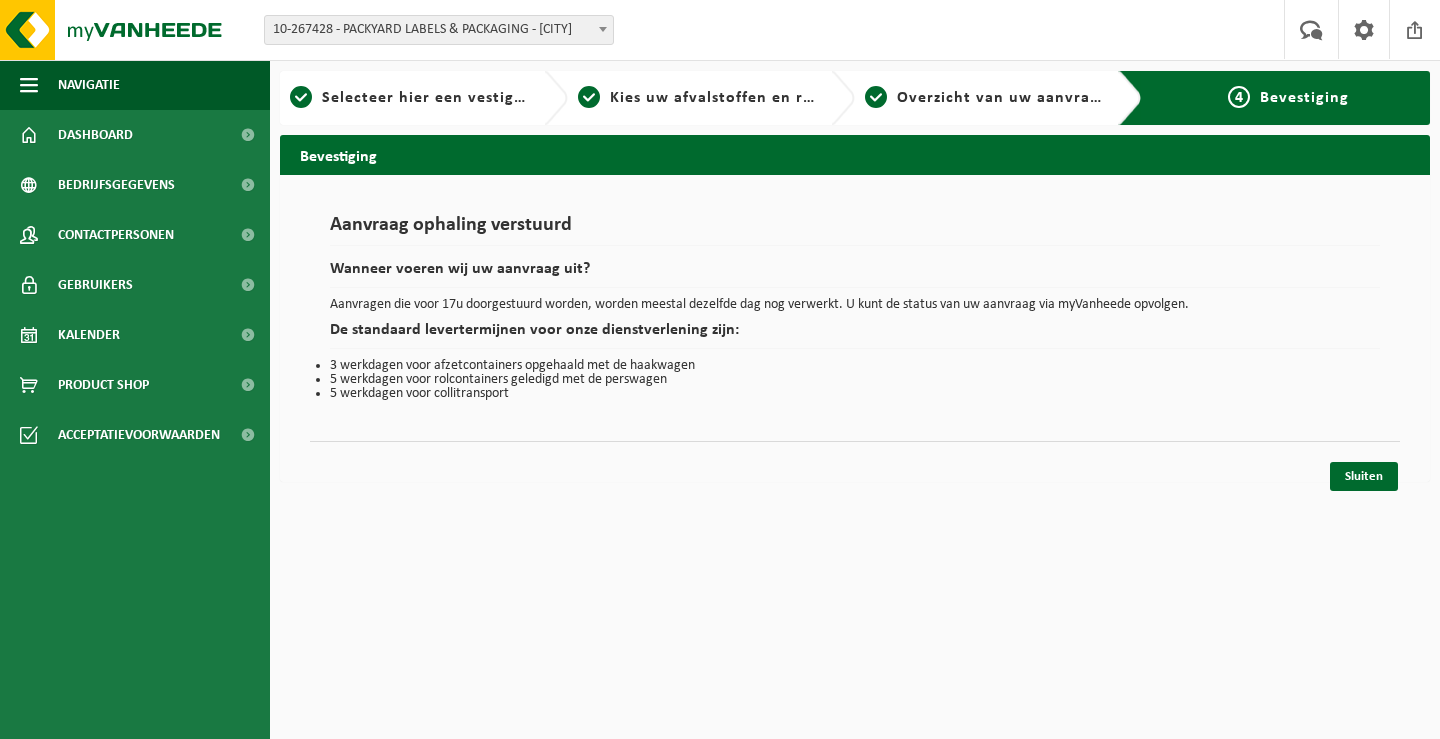 scroll, scrollTop: 0, scrollLeft: 0, axis: both 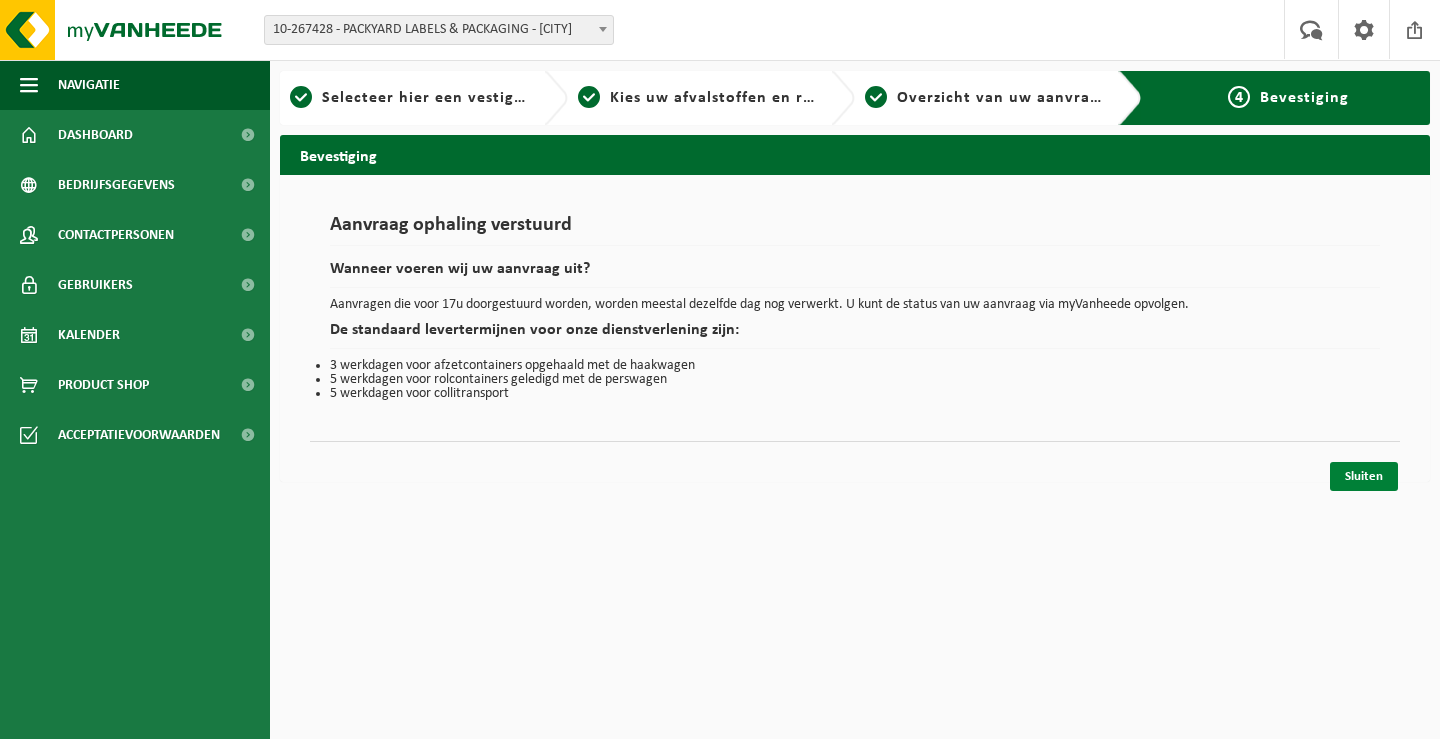 click on "Sluiten" at bounding box center [1364, 476] 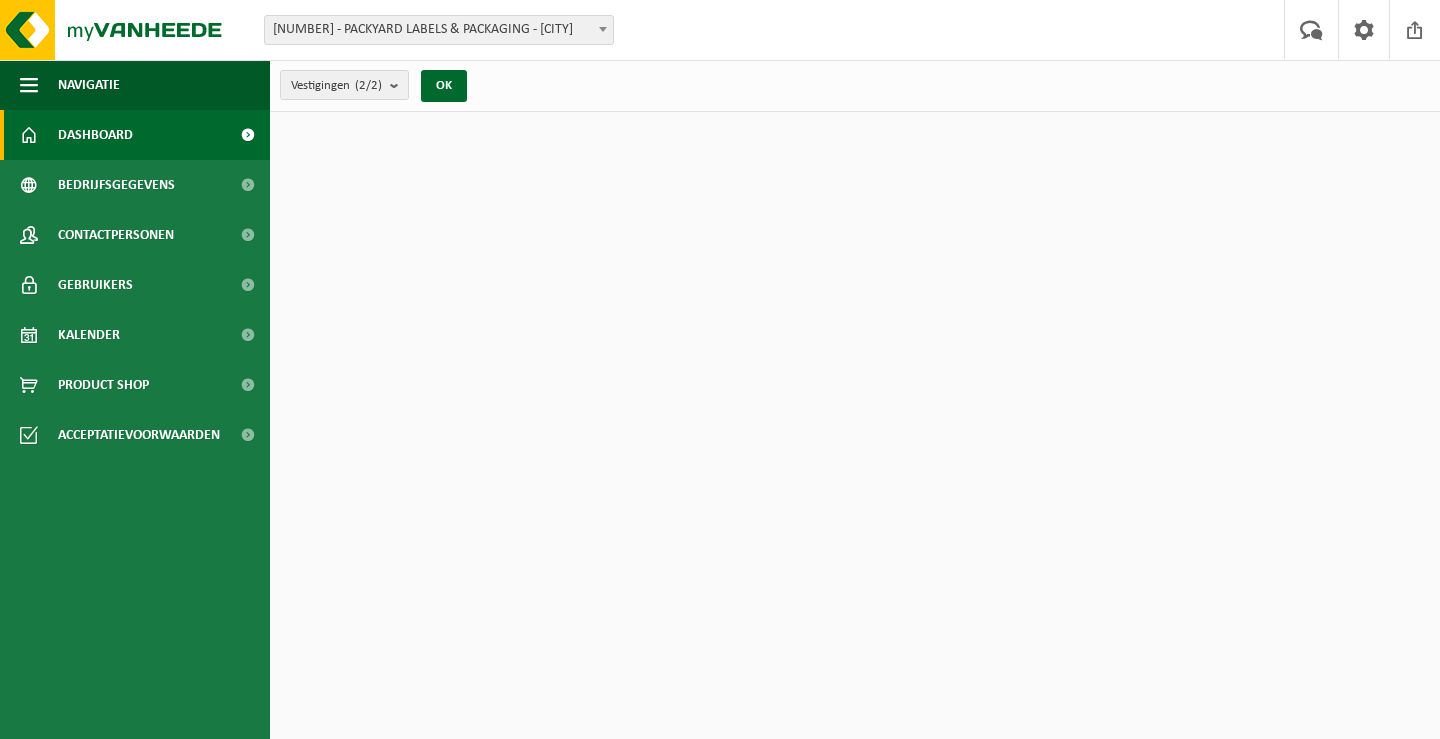 scroll, scrollTop: 0, scrollLeft: 0, axis: both 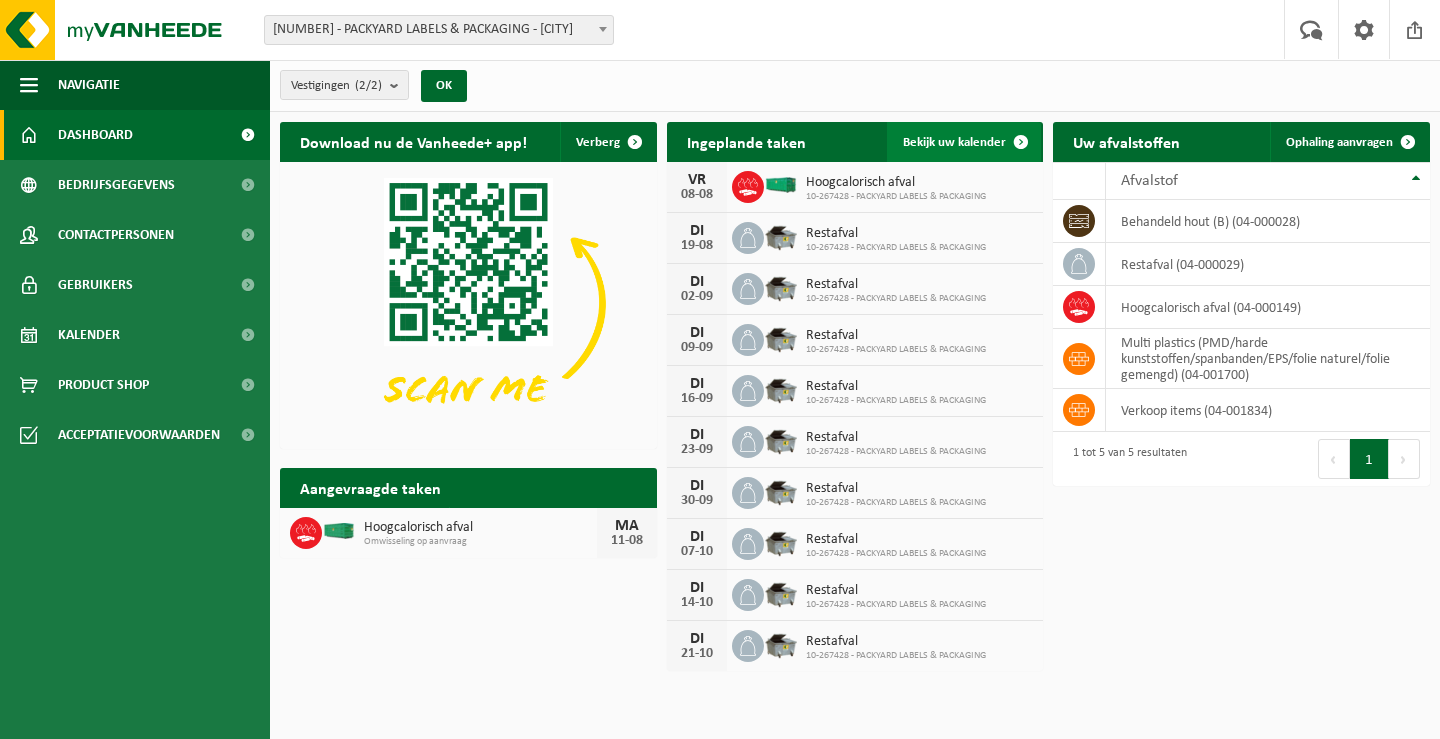 click on "Bekijk uw kalender" at bounding box center [954, 142] 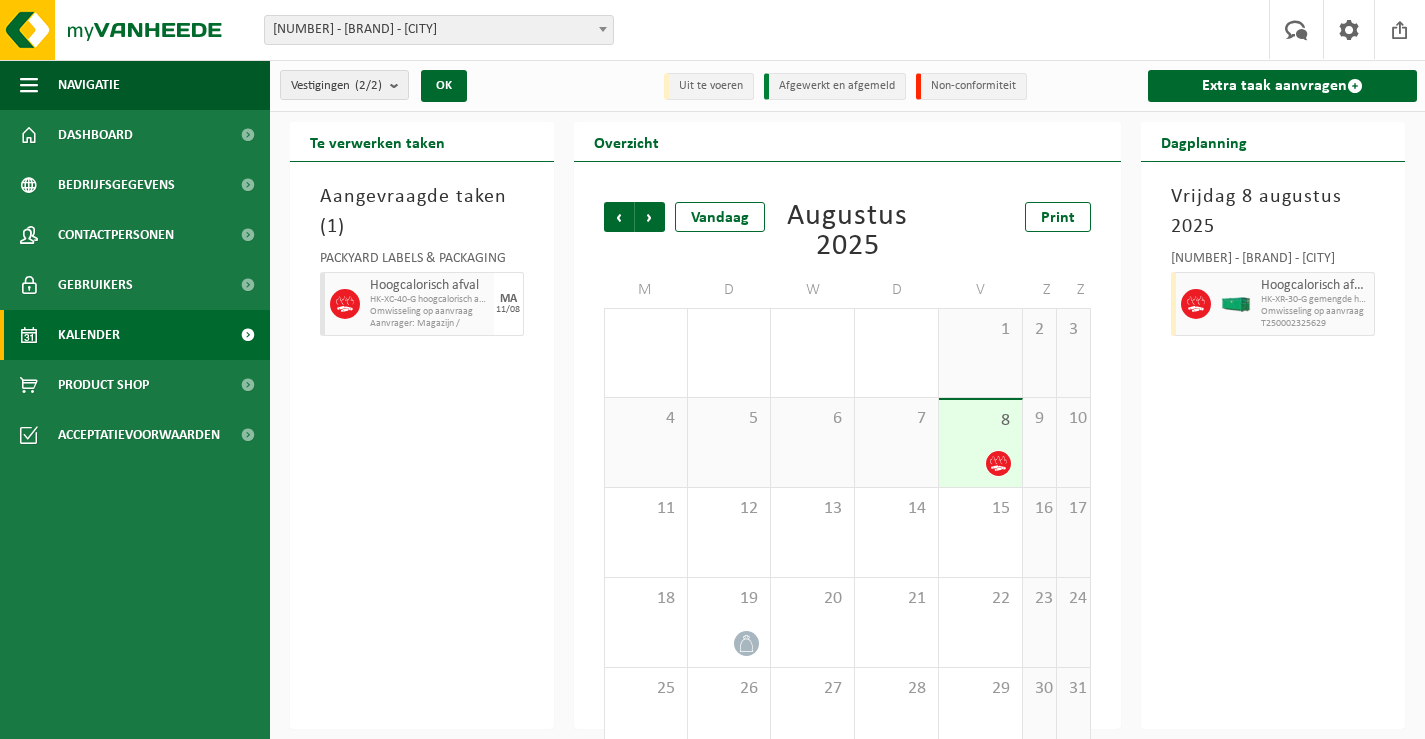 scroll, scrollTop: 0, scrollLeft: 0, axis: both 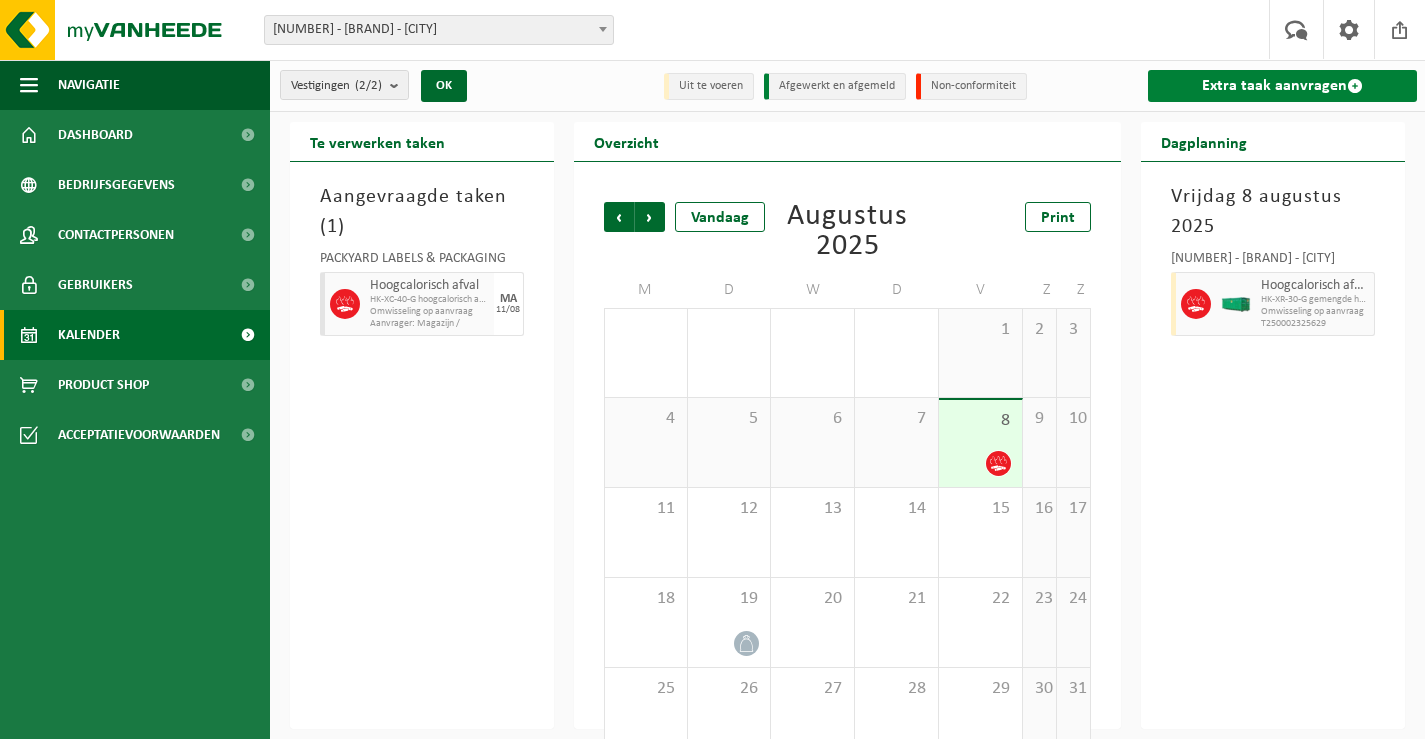 click on "Extra taak aanvragen" at bounding box center [1282, 86] 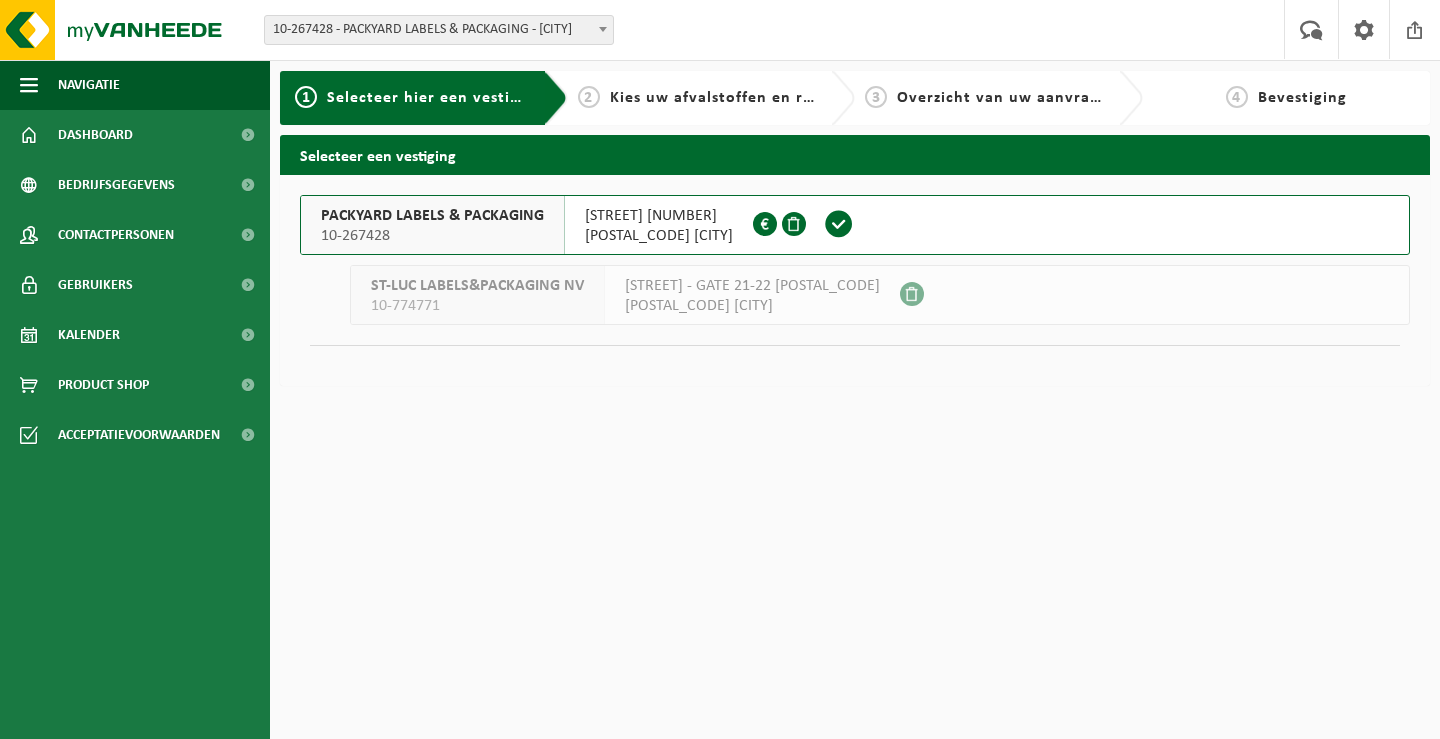 scroll, scrollTop: 0, scrollLeft: 0, axis: both 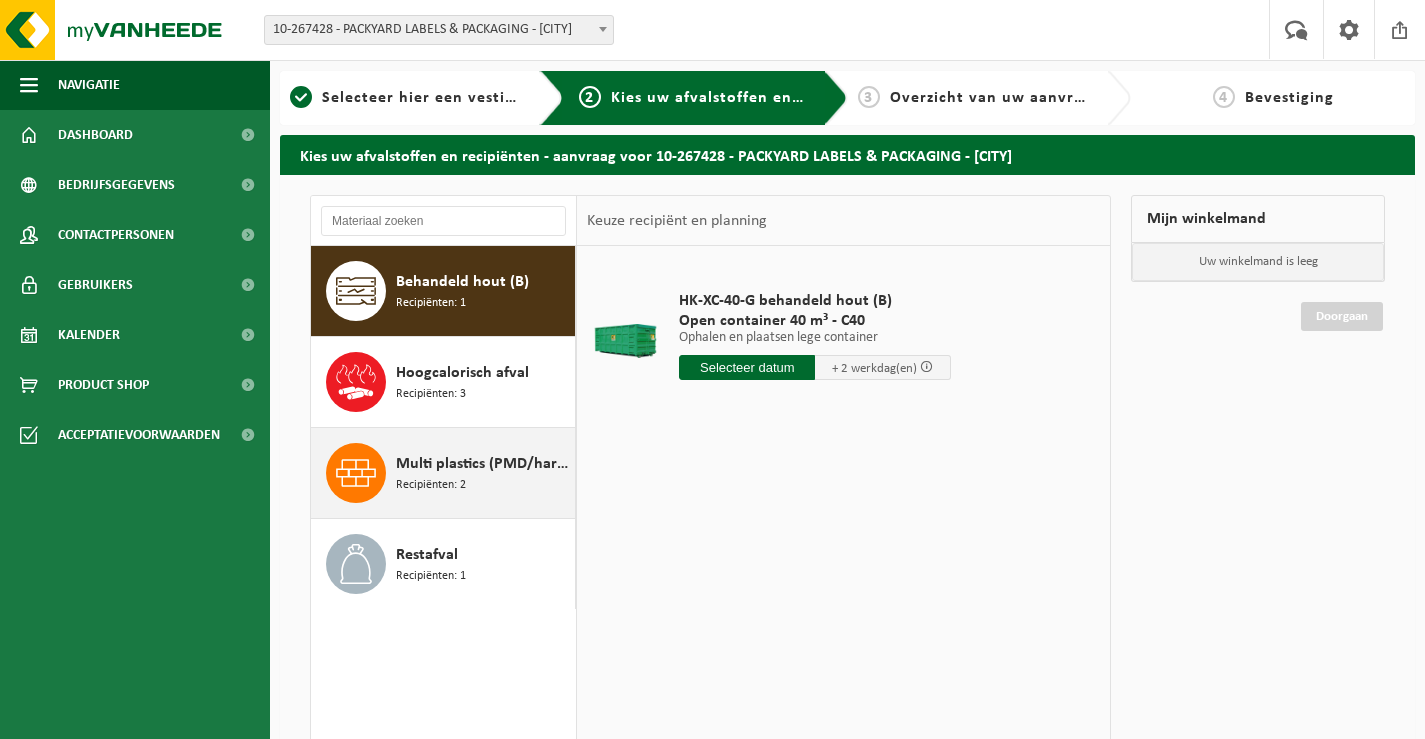 drag, startPoint x: 512, startPoint y: 459, endPoint x: 516, endPoint y: 449, distance: 10.770329 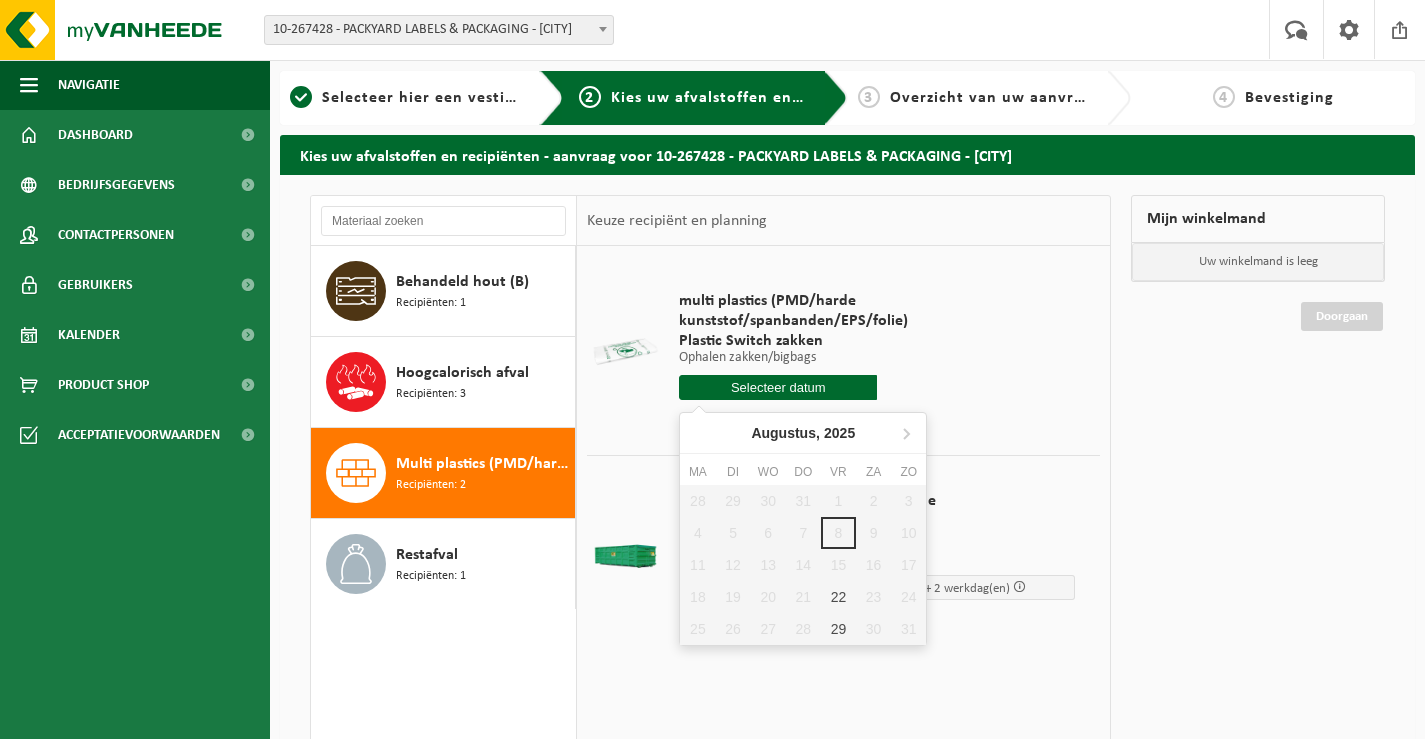 click at bounding box center (778, 387) 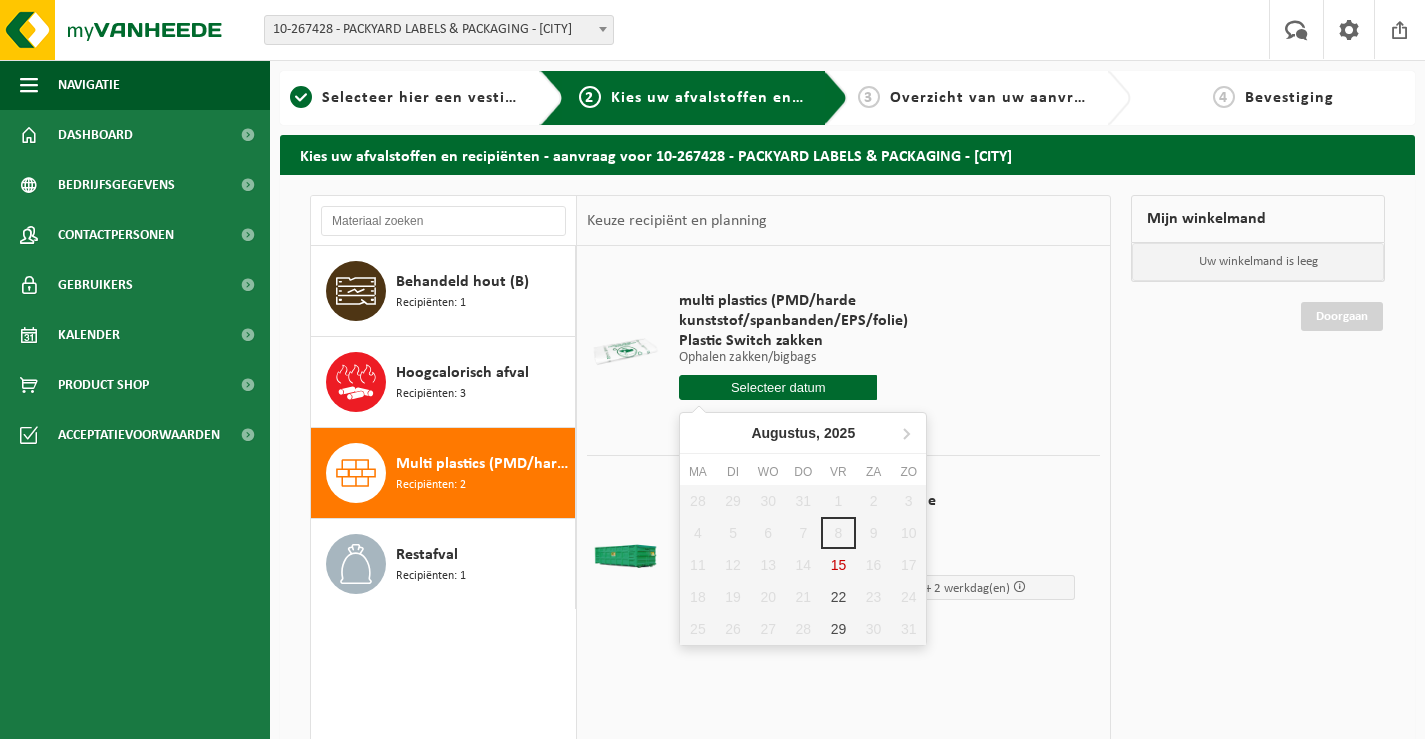 click on "28 29 30 31 1 2 3 4 5 6 7 8 9 10 11 12 13 14 15 16 17 18 19 20 21 22 23 24 25 26 27 28 29 30 31" at bounding box center [803, 565] 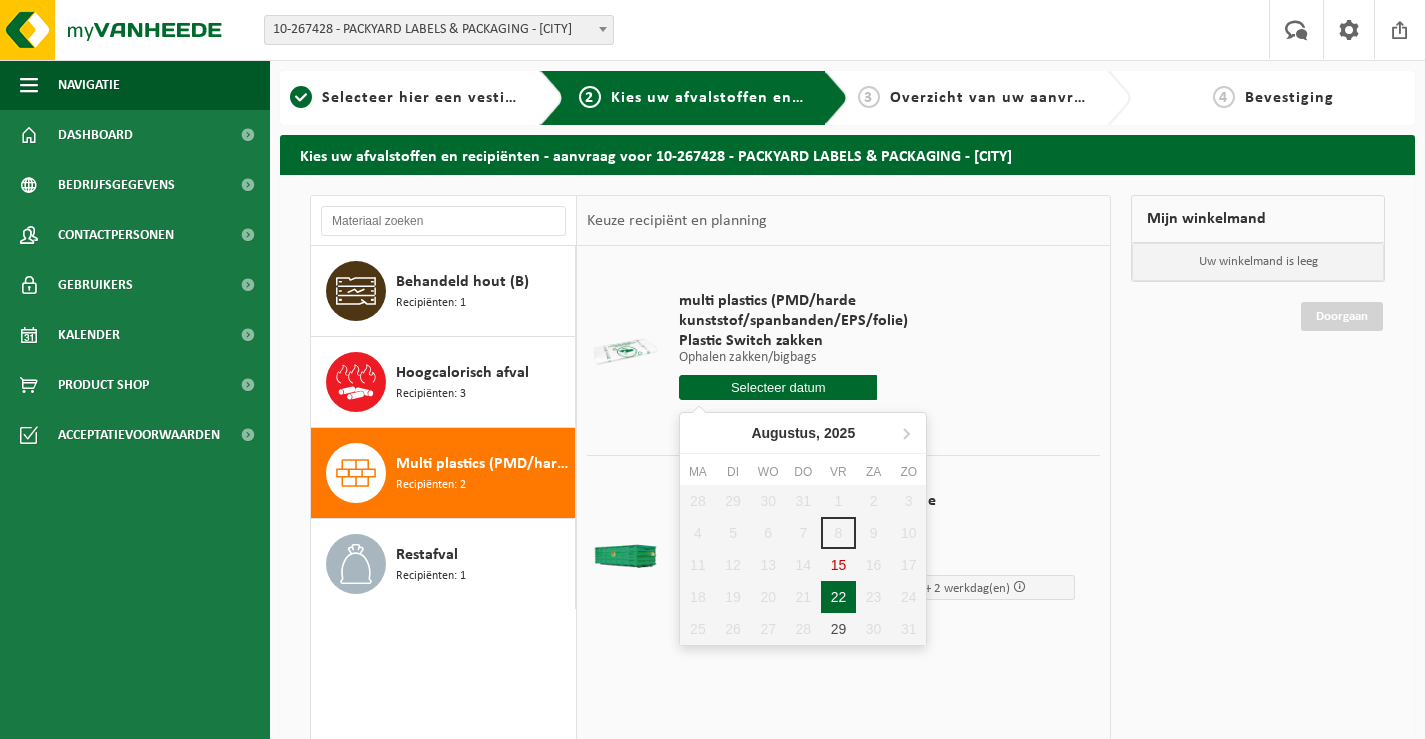 click on "22" at bounding box center [838, 597] 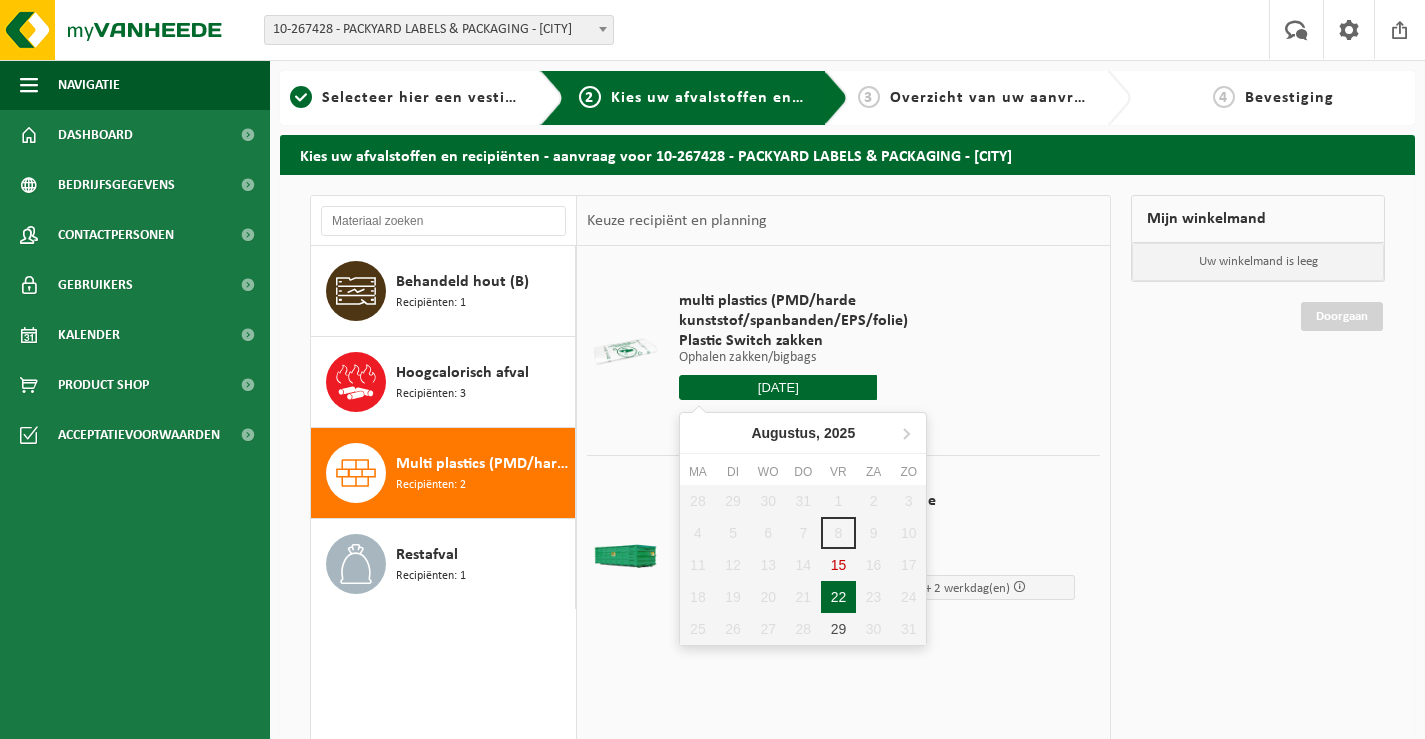 type on "Van 2025-08-22" 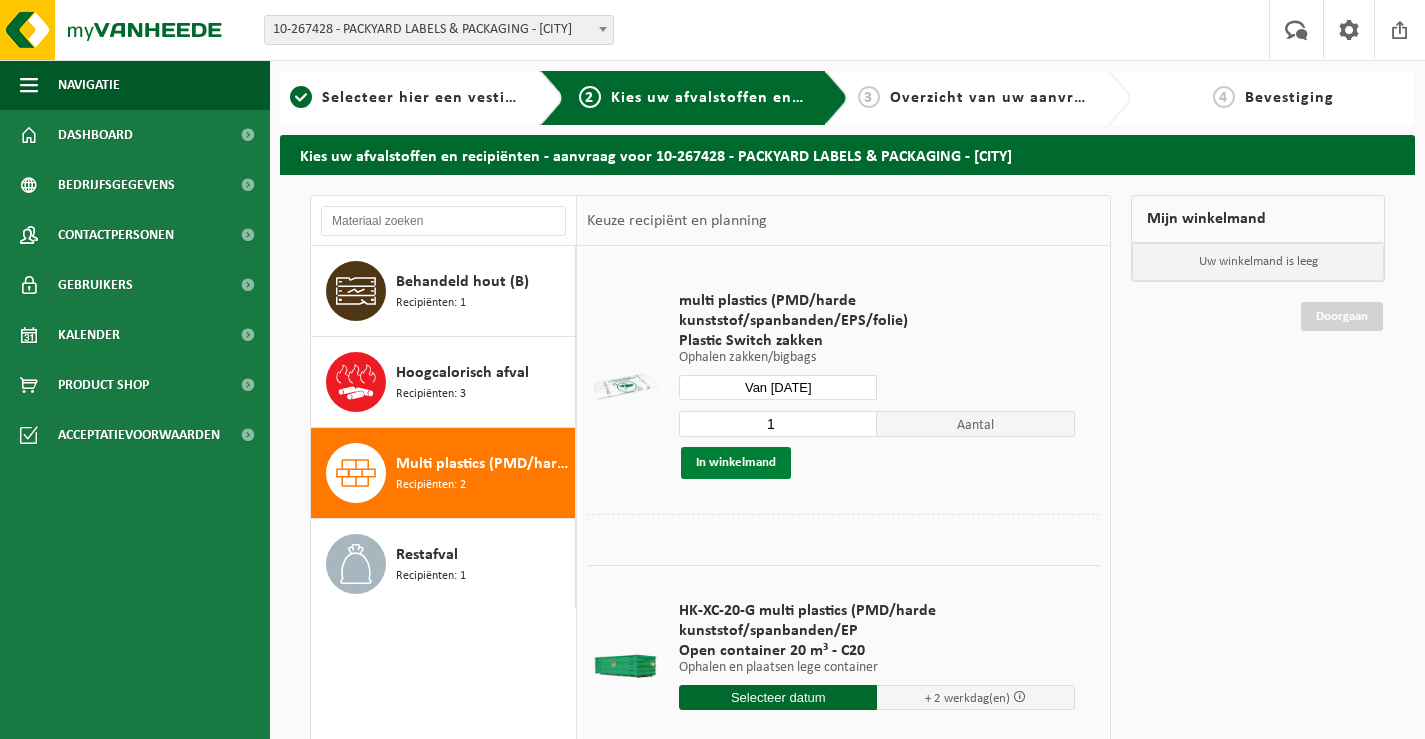 click on "In winkelmand" at bounding box center (736, 463) 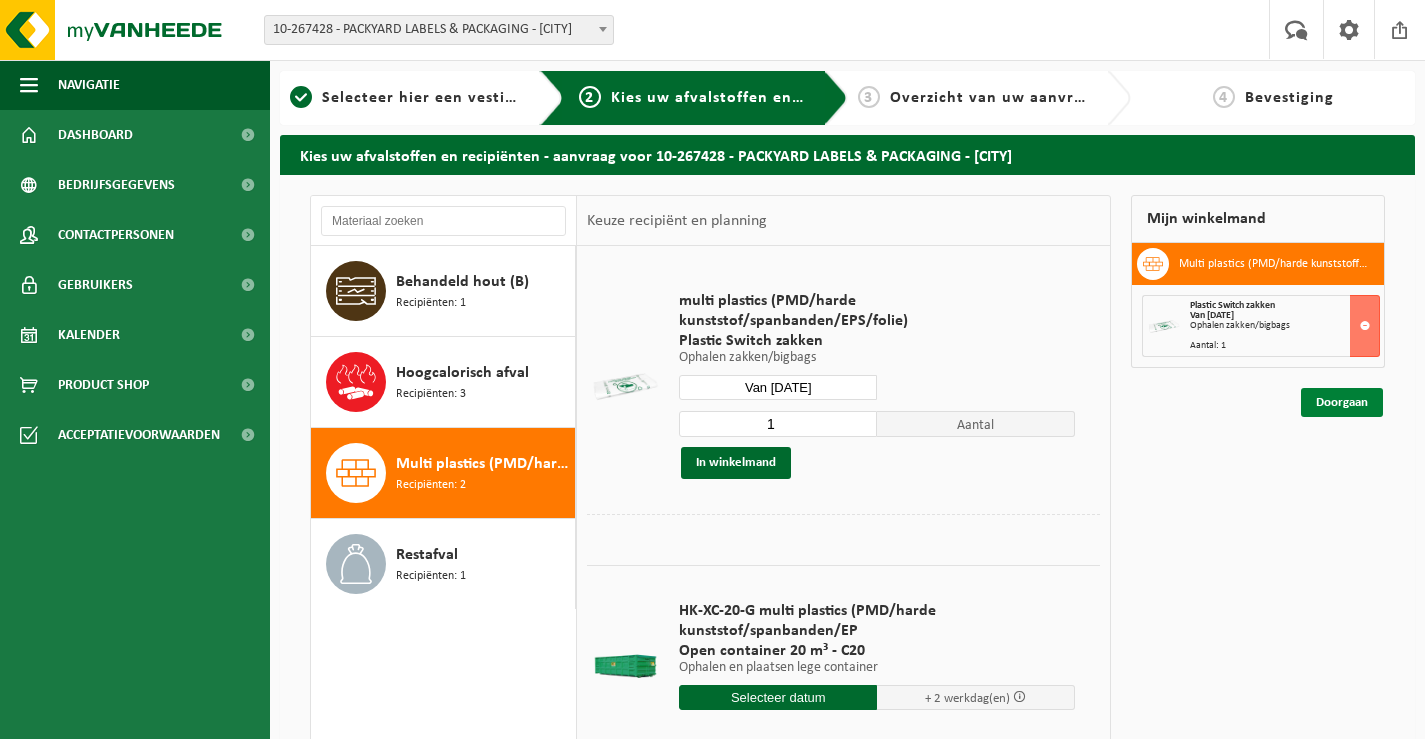 click on "Doorgaan" at bounding box center (1342, 402) 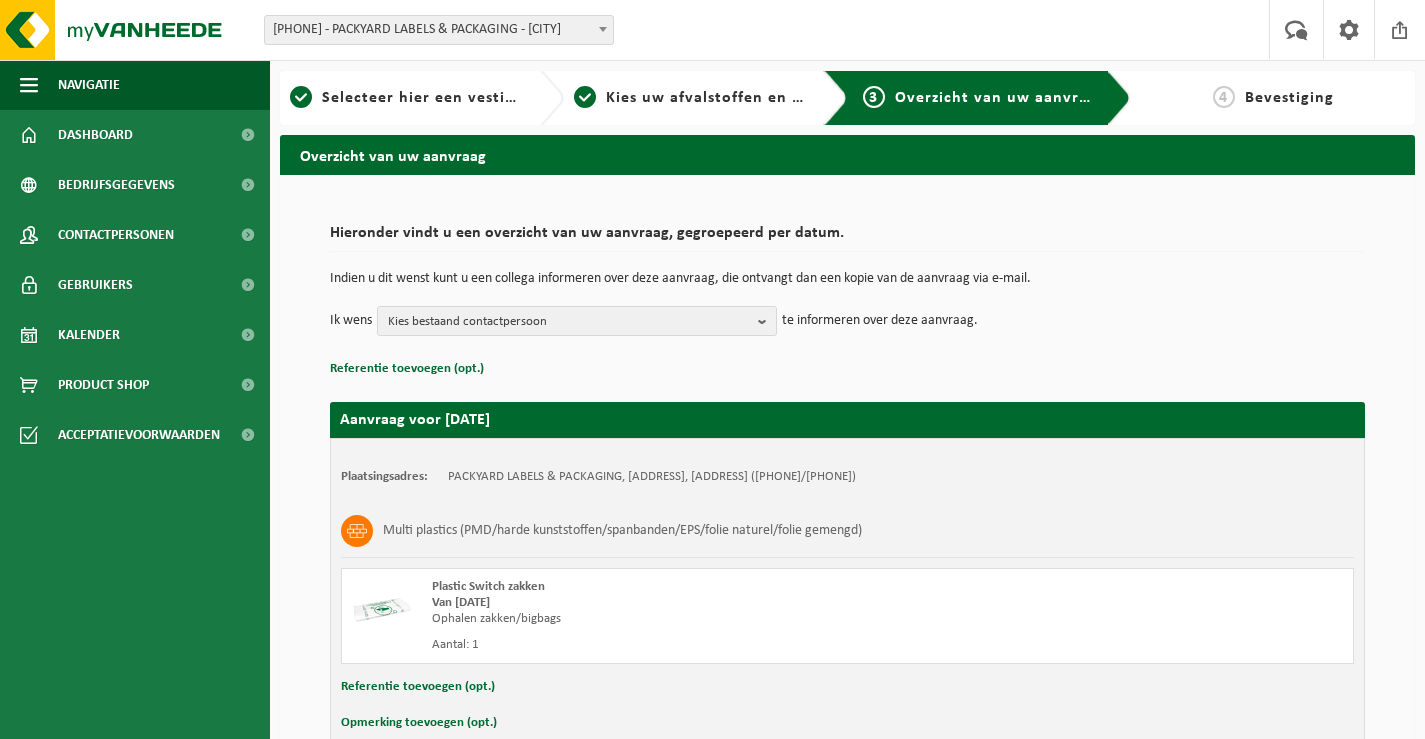 scroll, scrollTop: 0, scrollLeft: 0, axis: both 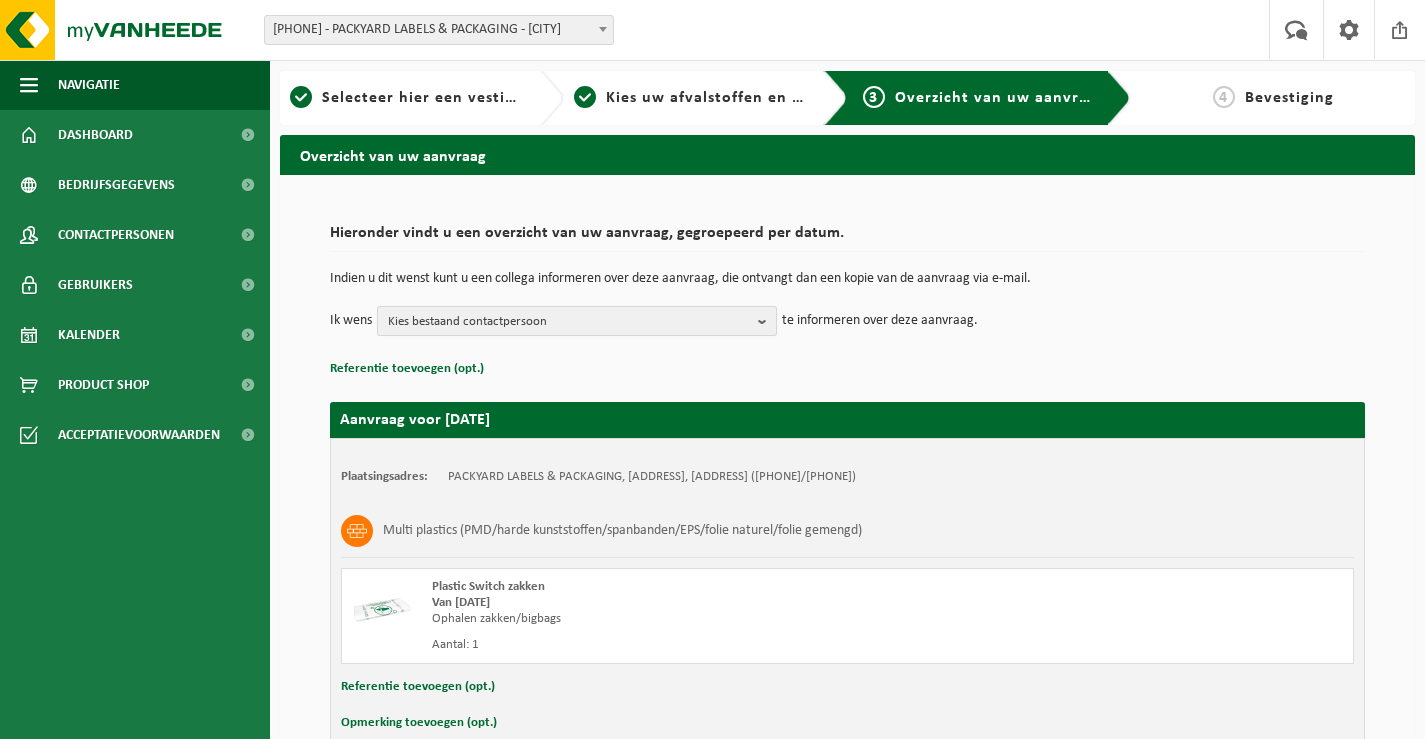 click on "Kies bestaand contactpersoon" at bounding box center (569, 322) 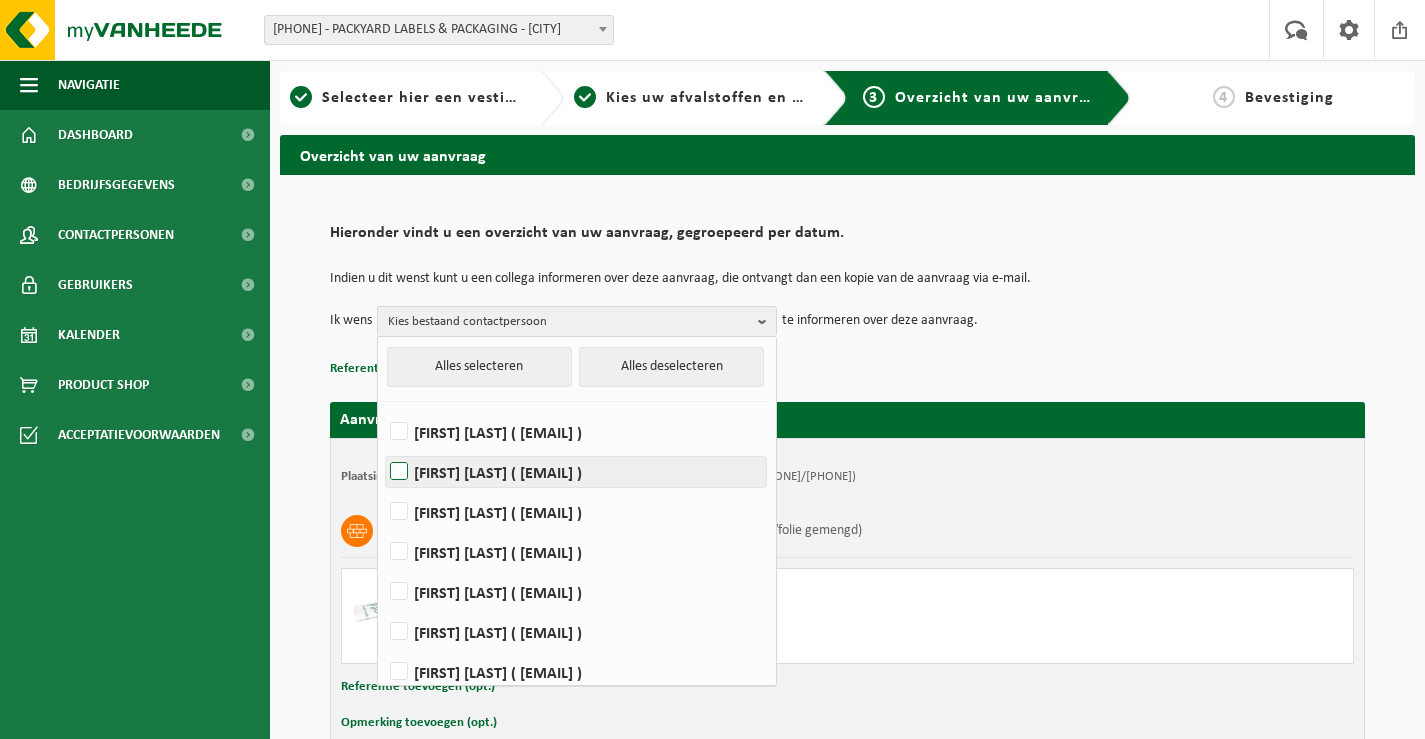 click on "CHRISTOPHE DE JANS ( christophe.de.jans@packyard.pro )" at bounding box center [576, 472] 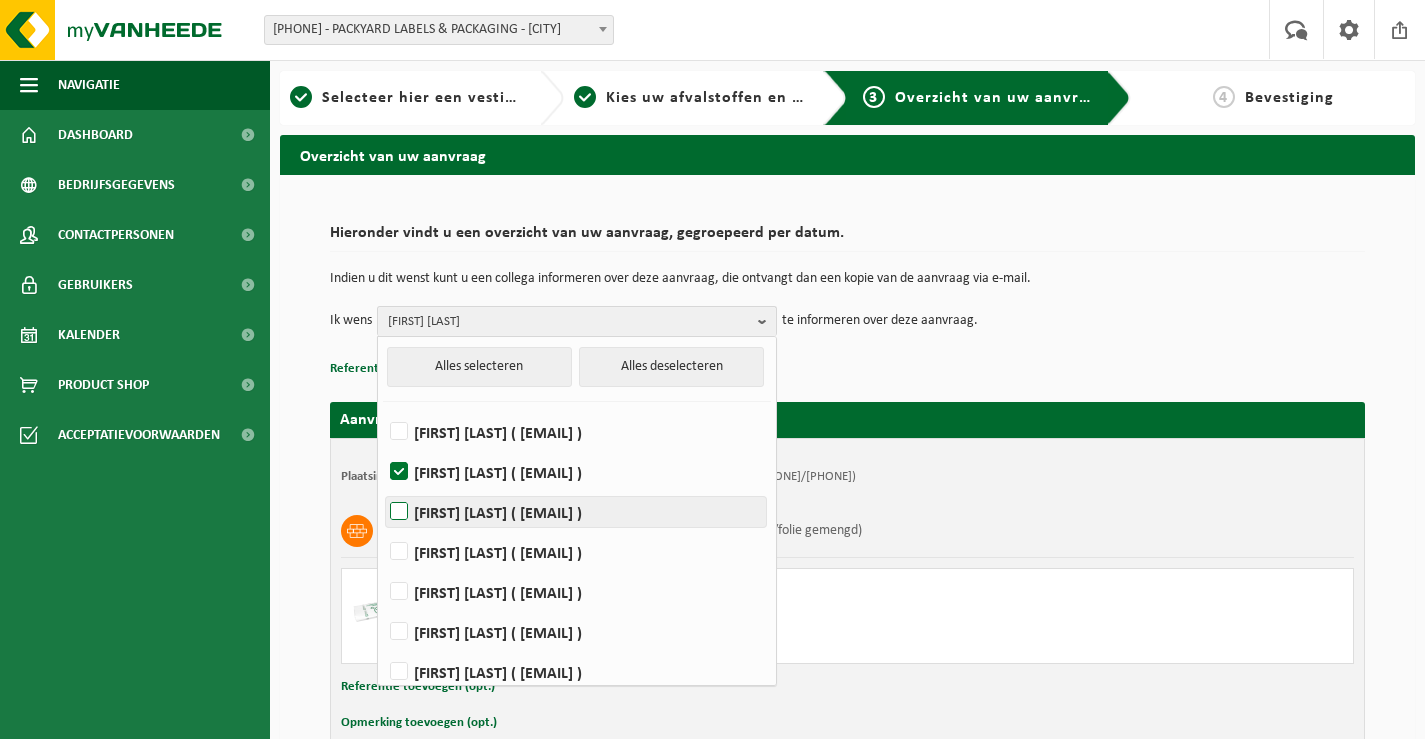 click on "Ann De Vlieger ( ann.de.vlieger@packyard.pro )" at bounding box center (576, 512) 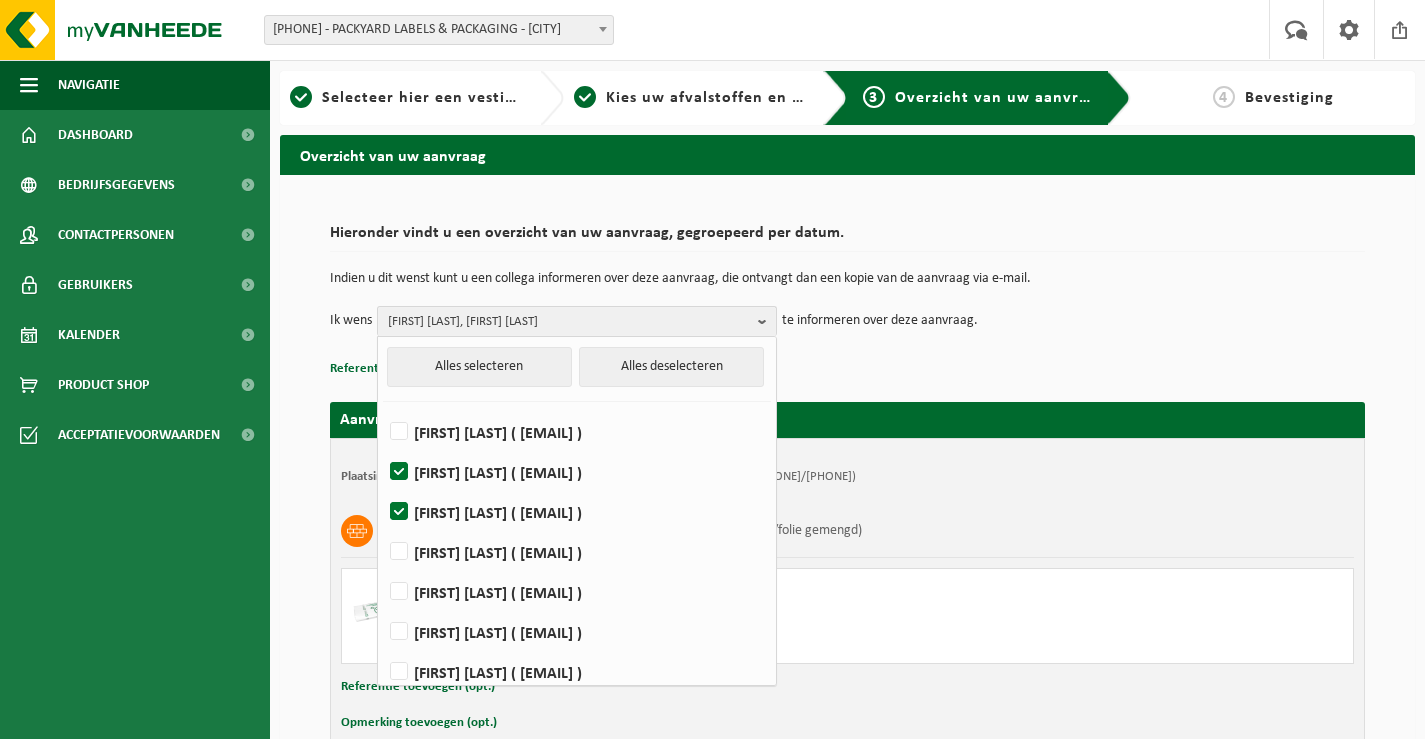 click on "Referentie toevoegen (opt.)" at bounding box center [847, 369] 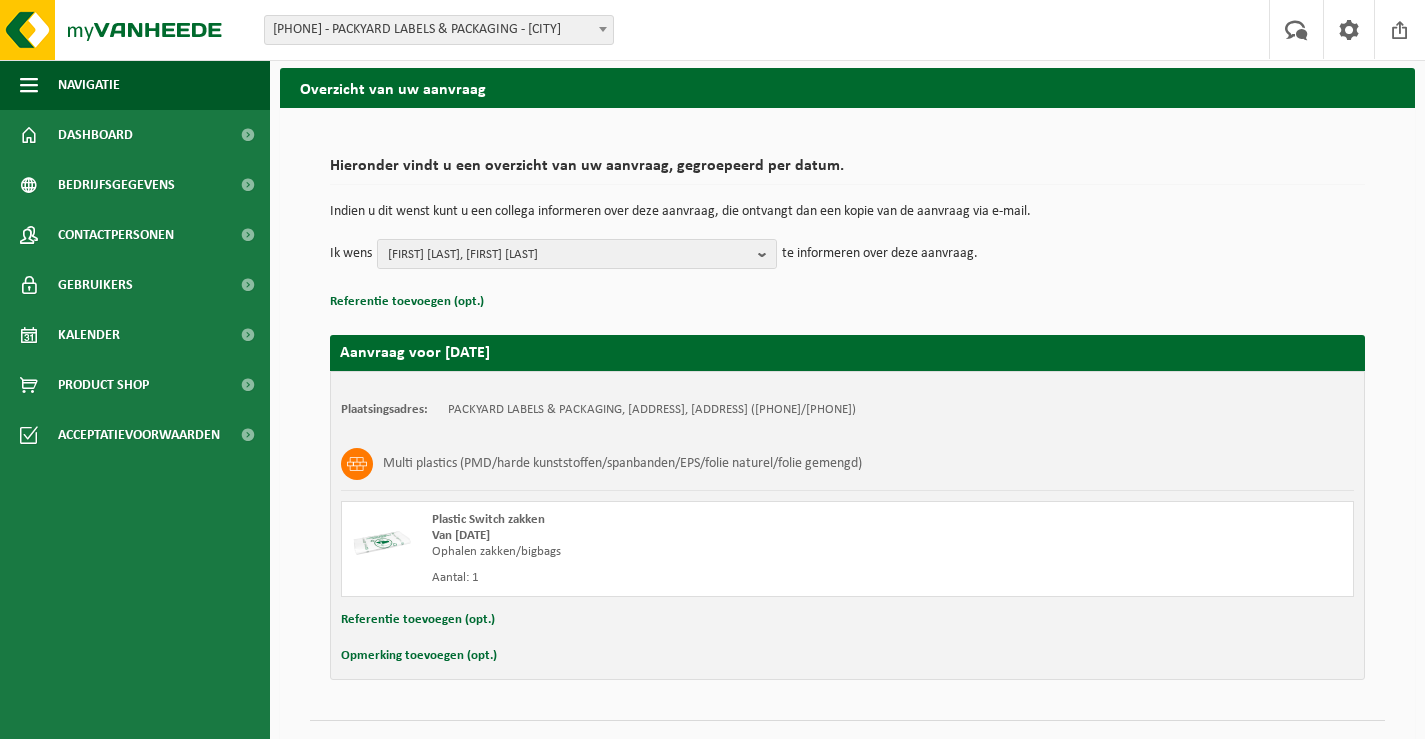 scroll, scrollTop: 109, scrollLeft: 0, axis: vertical 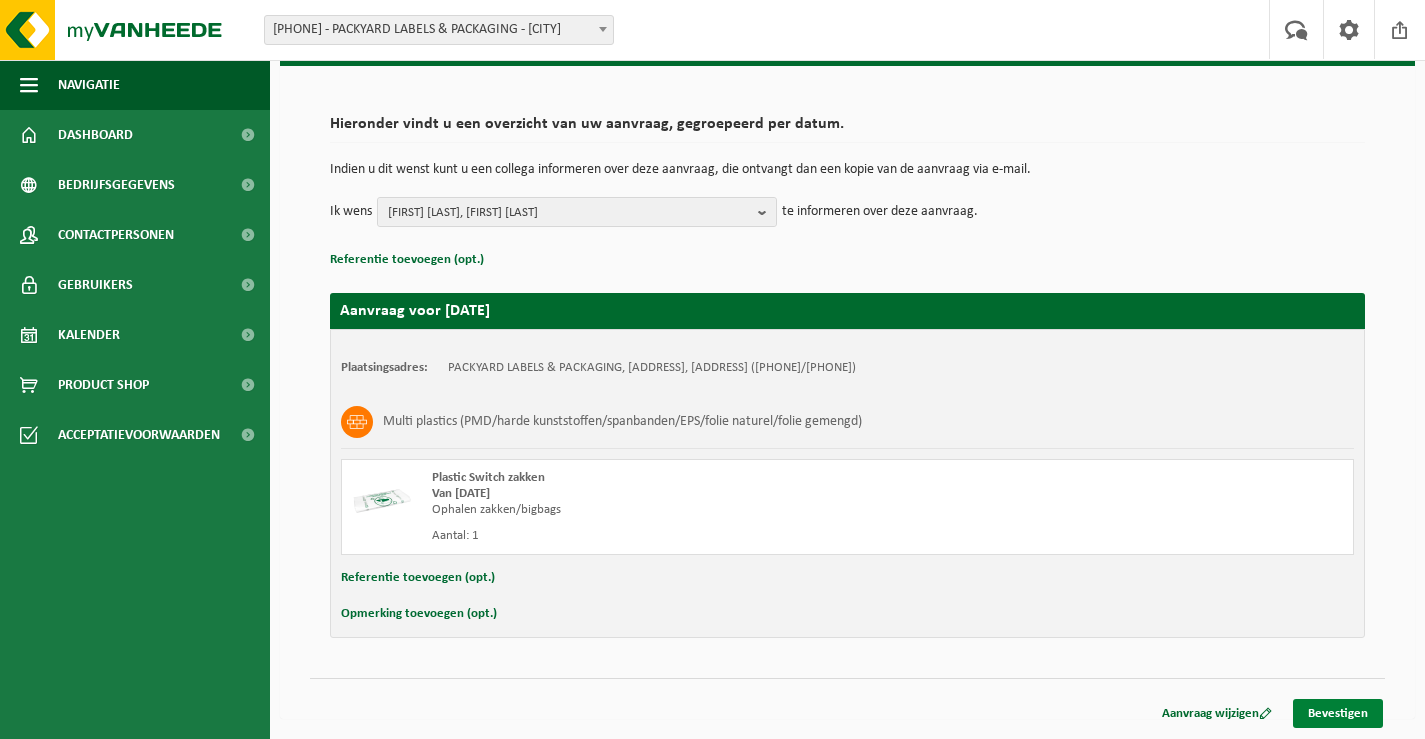 click on "Bevestigen" at bounding box center [1338, 713] 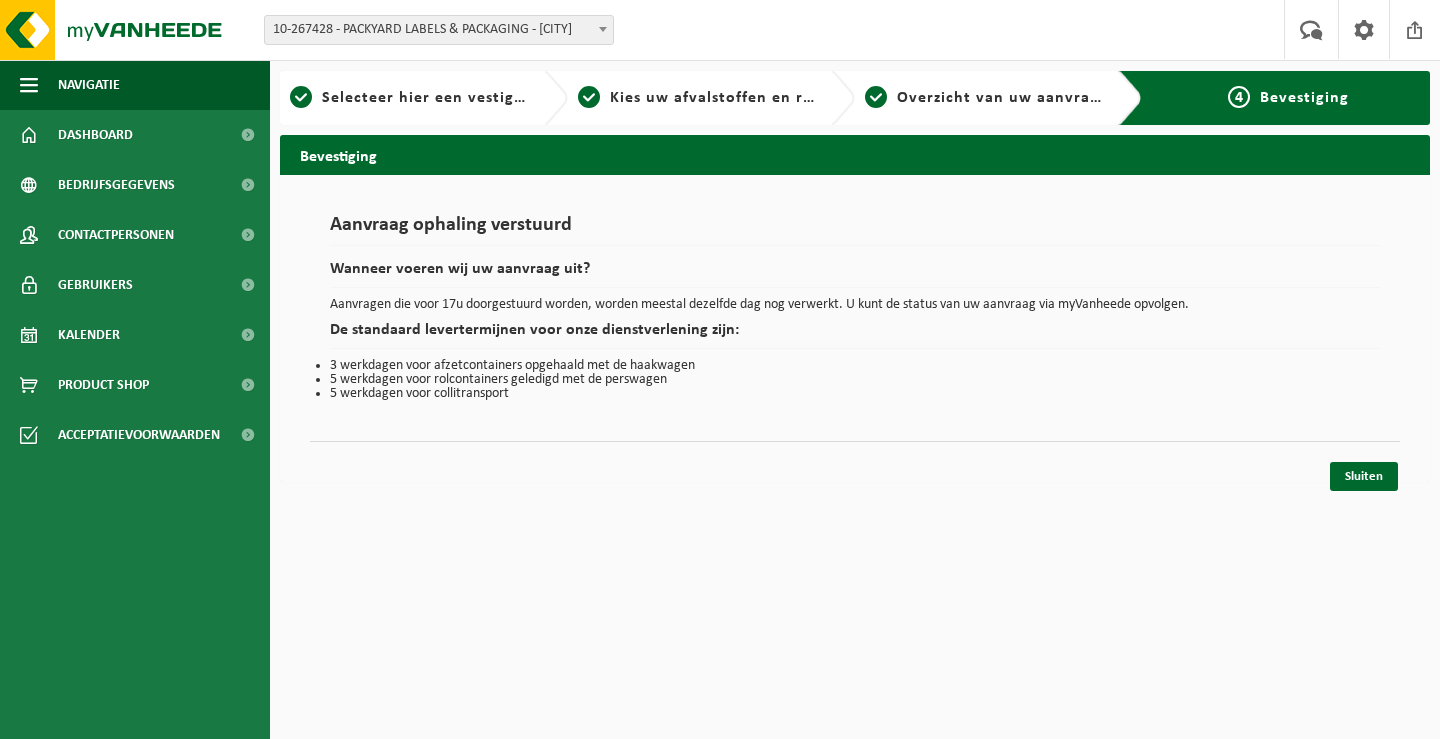 scroll, scrollTop: 0, scrollLeft: 0, axis: both 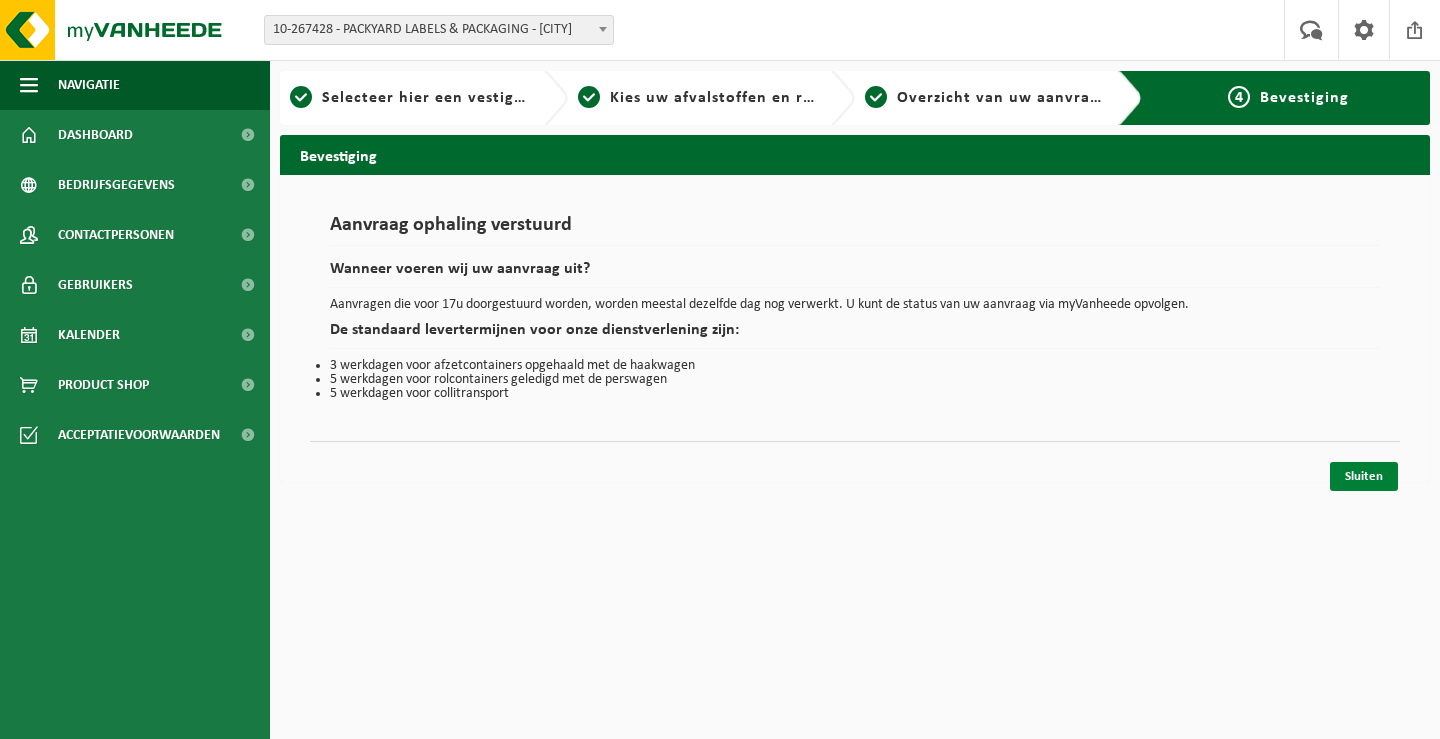 click on "Sluiten" at bounding box center (1364, 476) 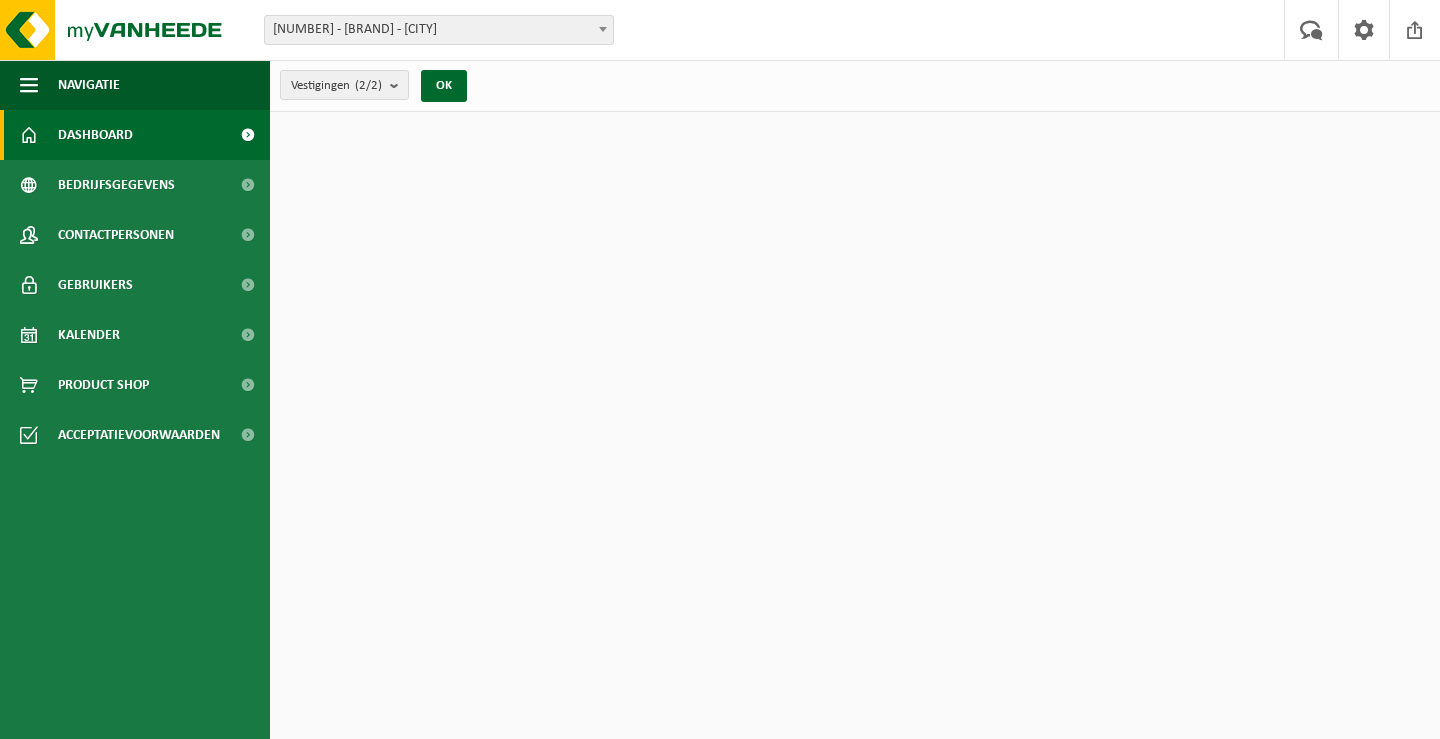 scroll, scrollTop: 0, scrollLeft: 0, axis: both 